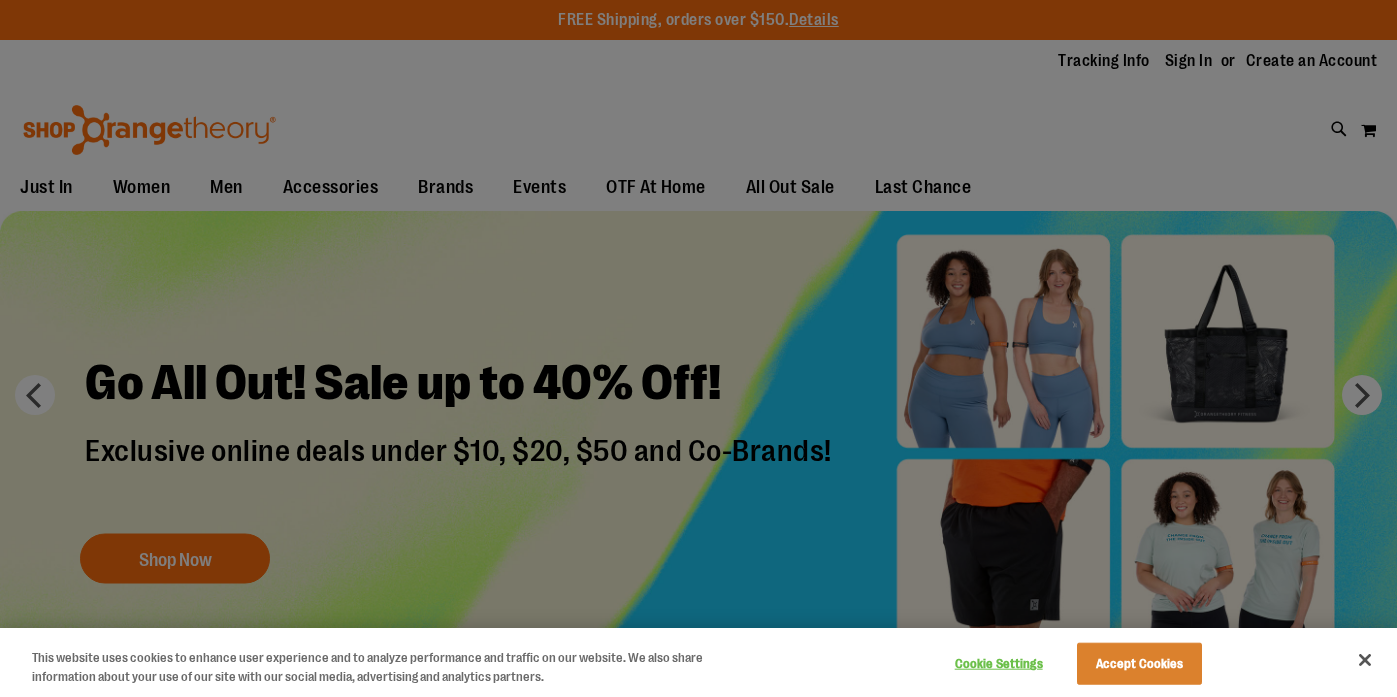 scroll, scrollTop: 0, scrollLeft: 0, axis: both 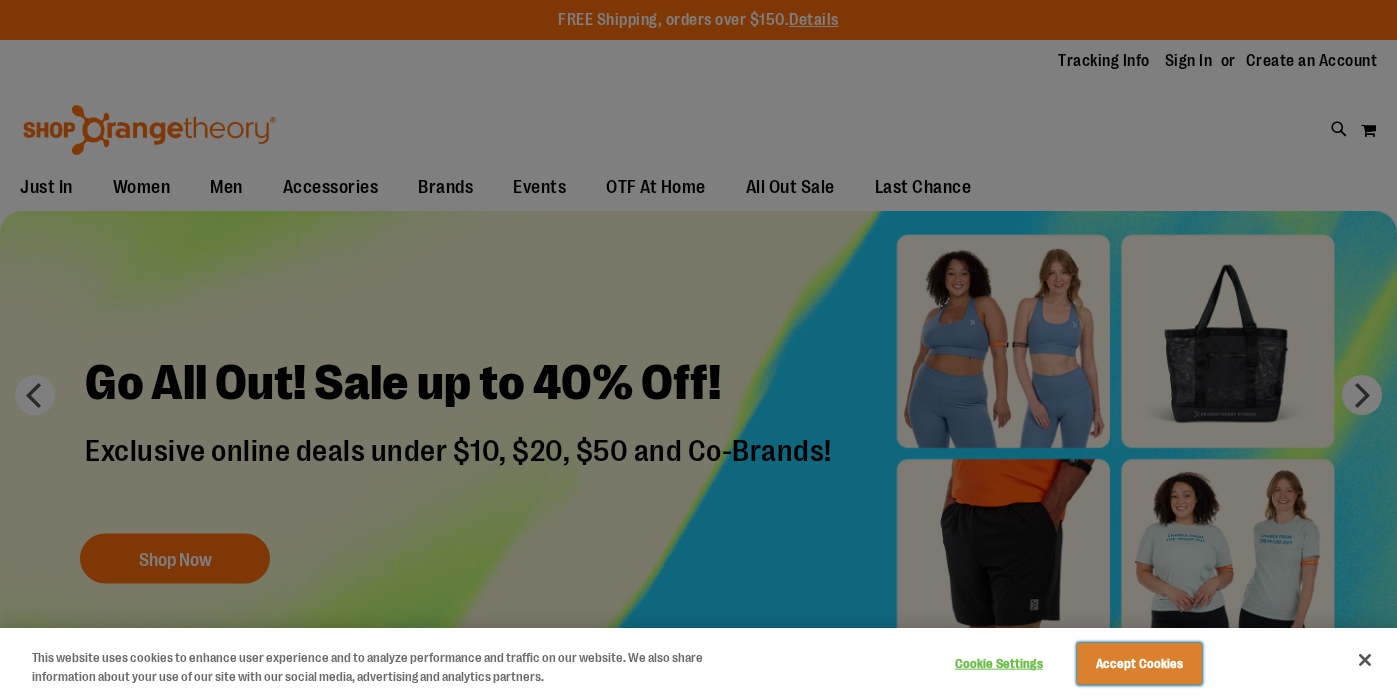click on "Accept Cookies" at bounding box center [1139, 664] 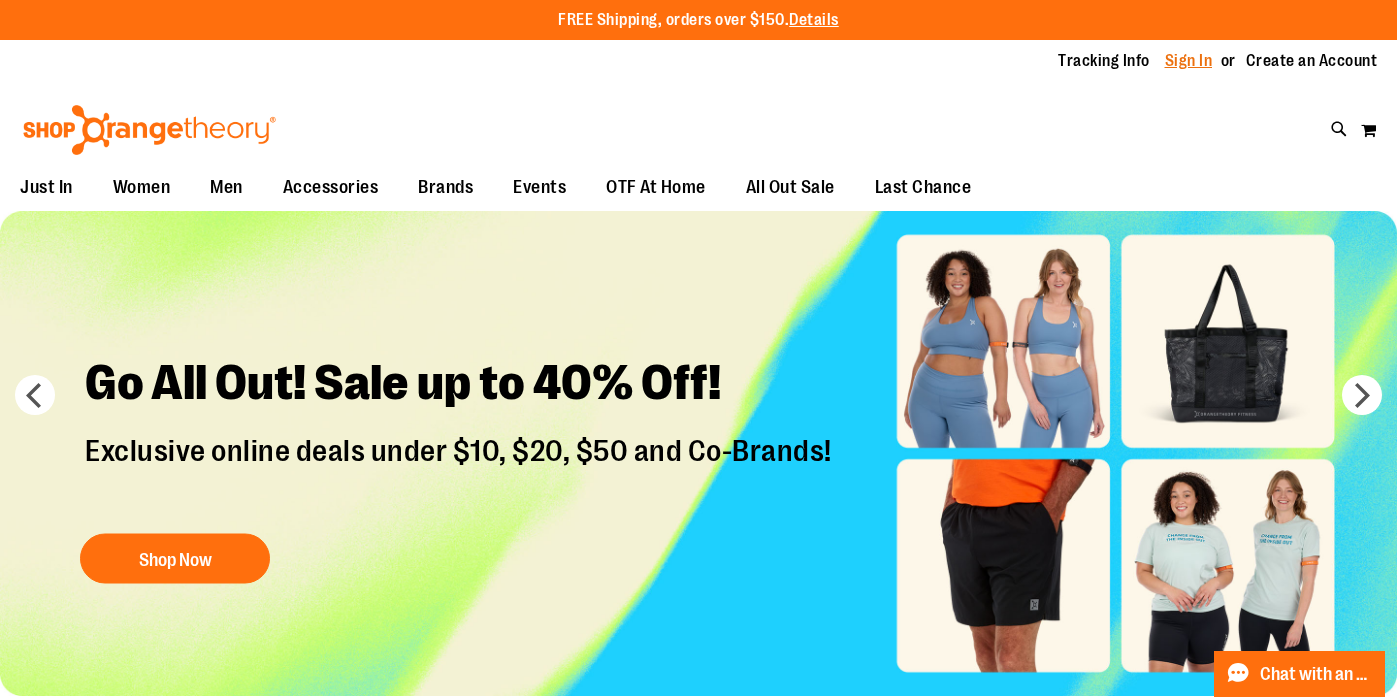click on "Sign In" at bounding box center (1189, 61) 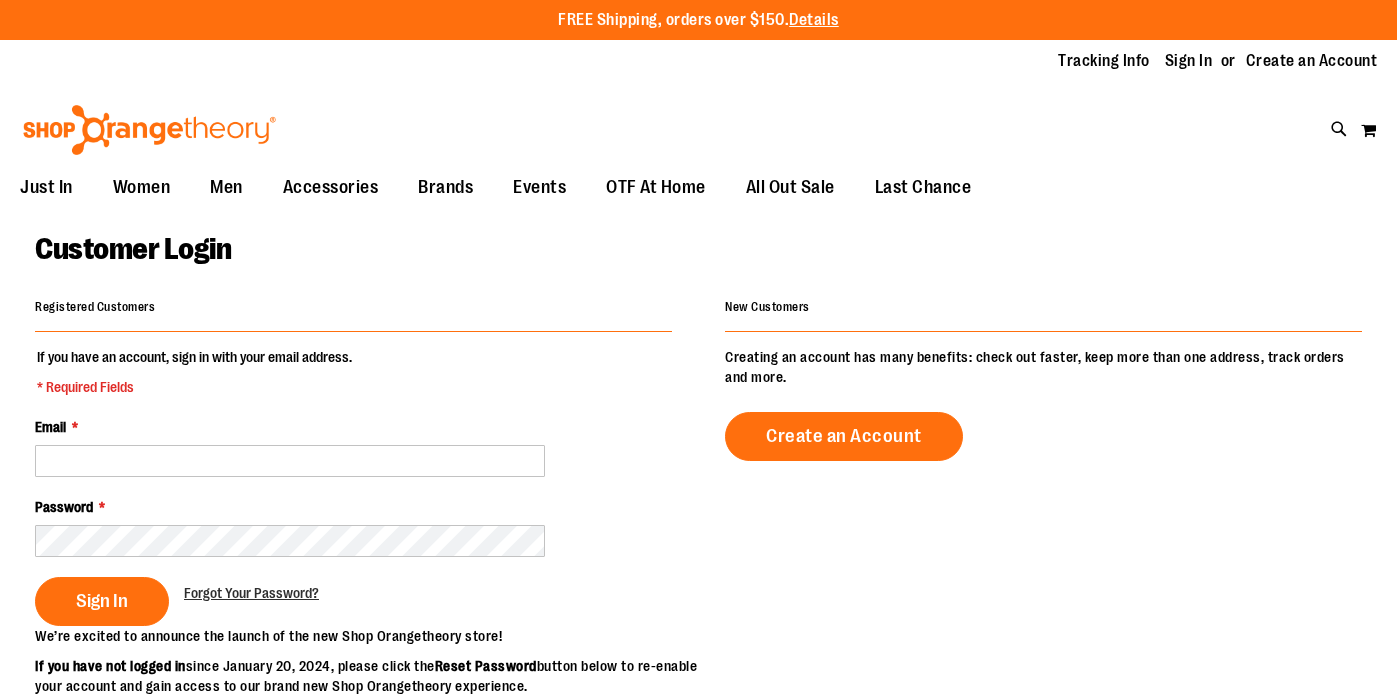 scroll, scrollTop: 0, scrollLeft: 0, axis: both 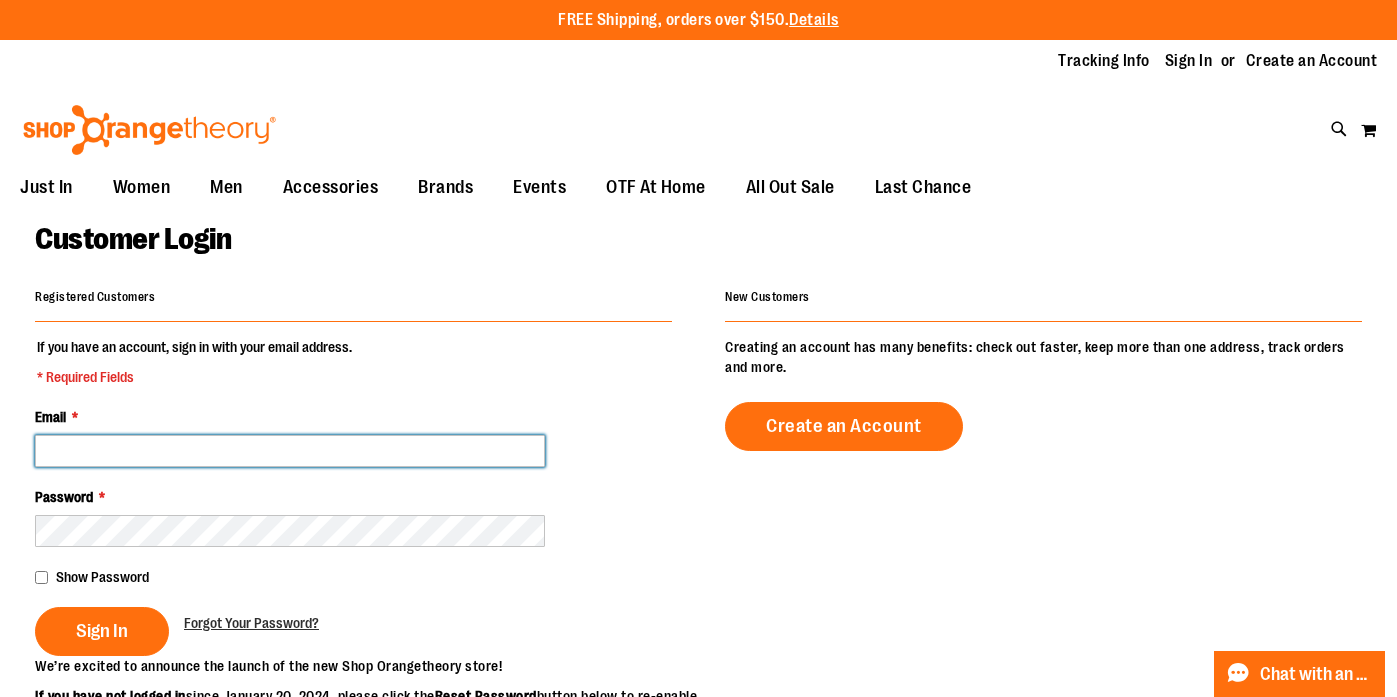 type on "**********" 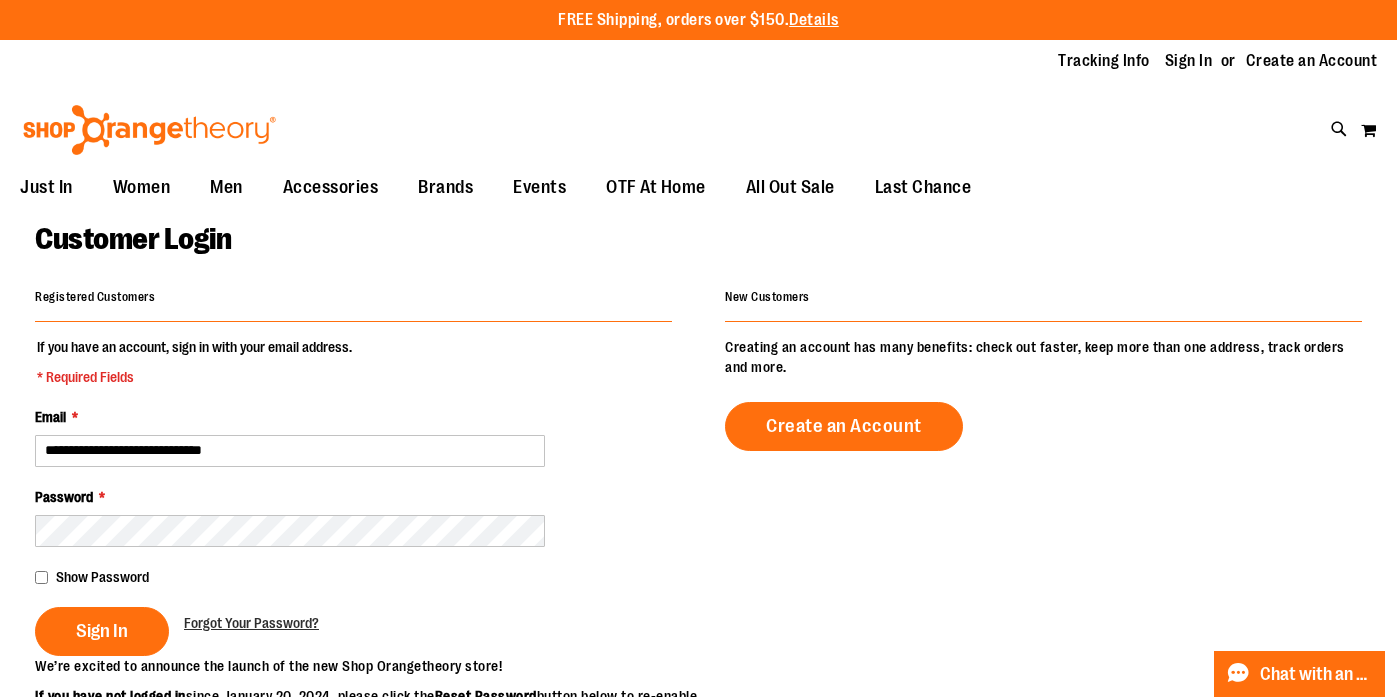 type on "**********" 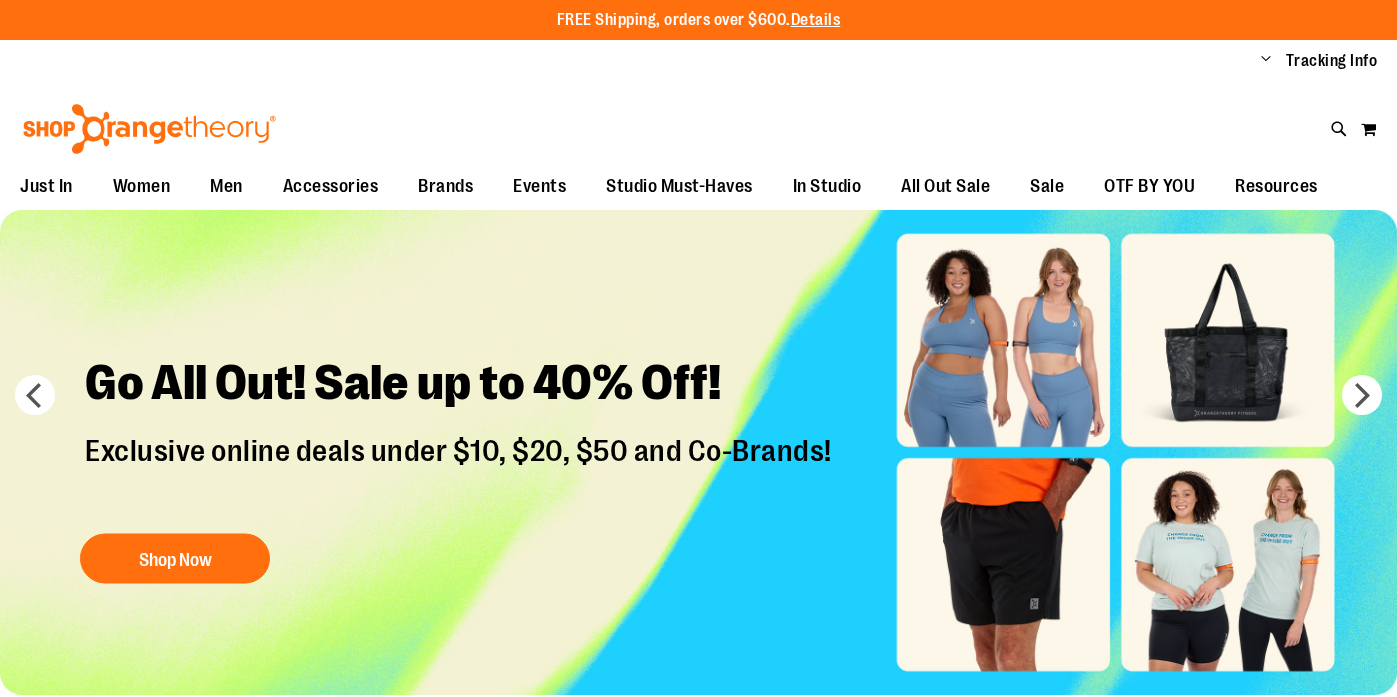 scroll, scrollTop: 0, scrollLeft: 0, axis: both 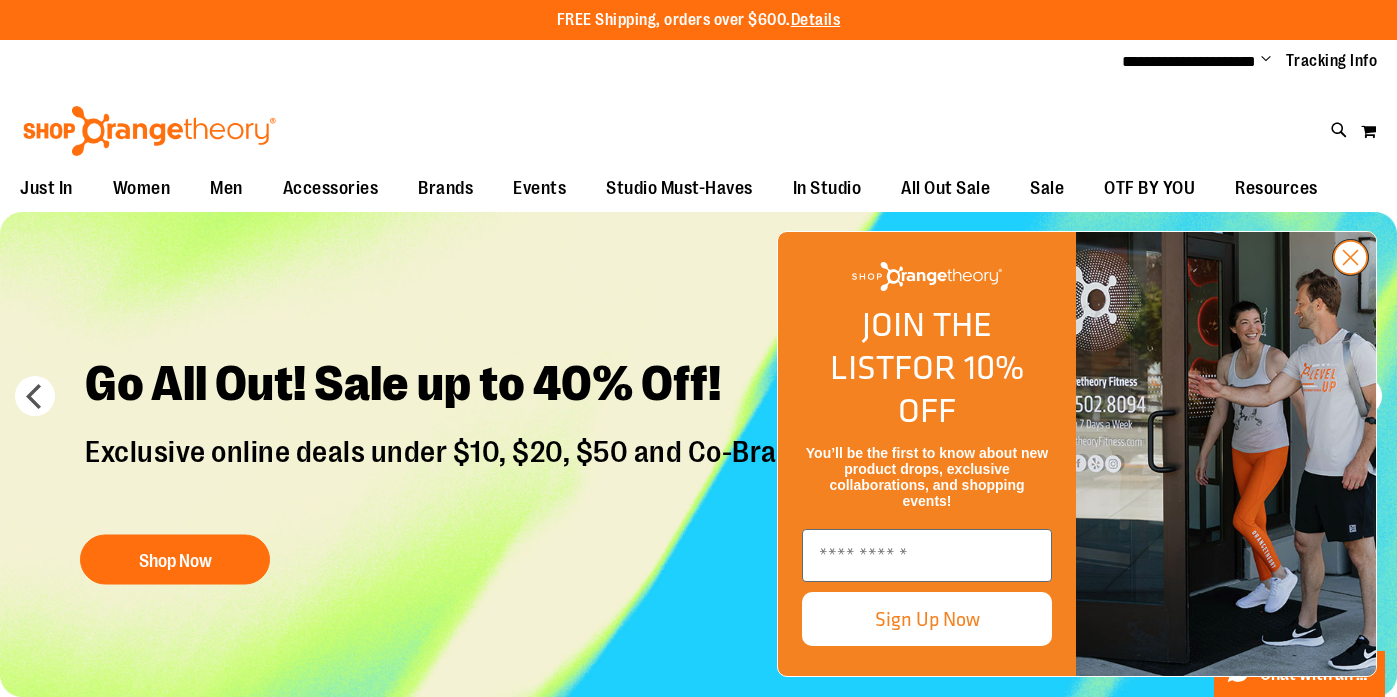 type on "**********" 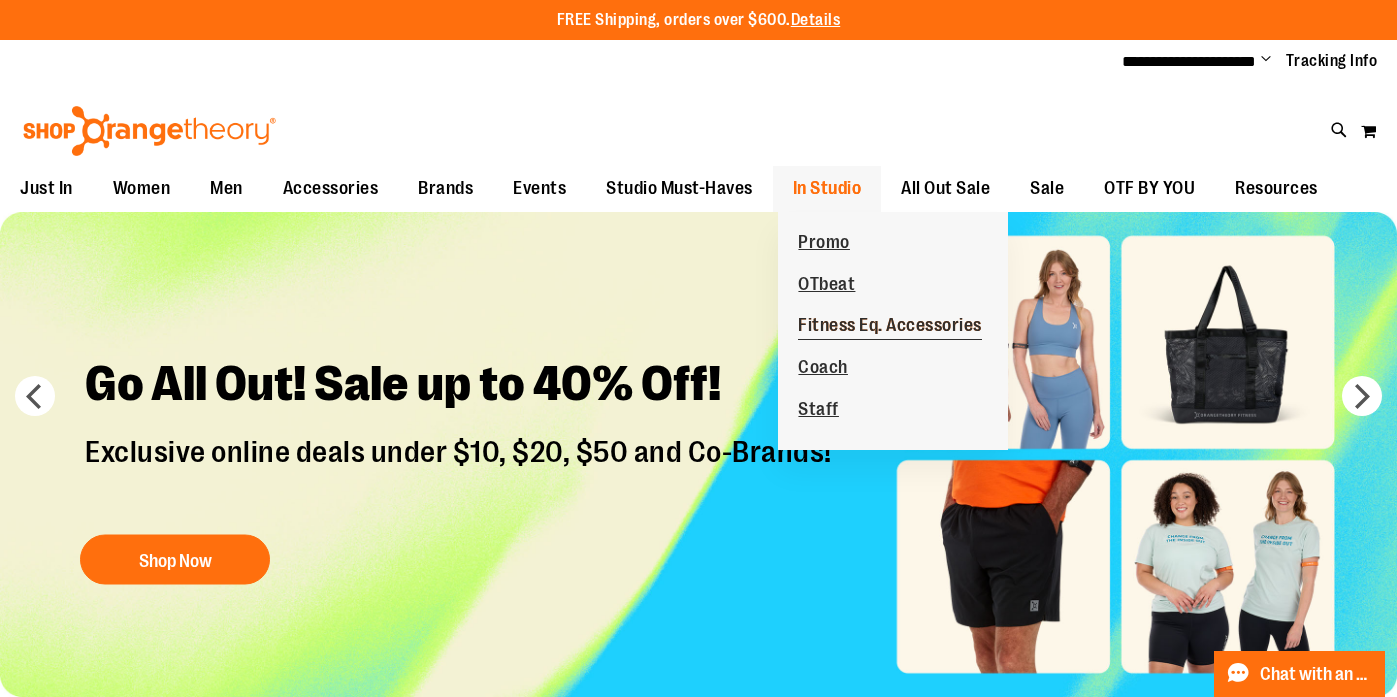 click on "Fitness Eq. Accessories" at bounding box center (890, 327) 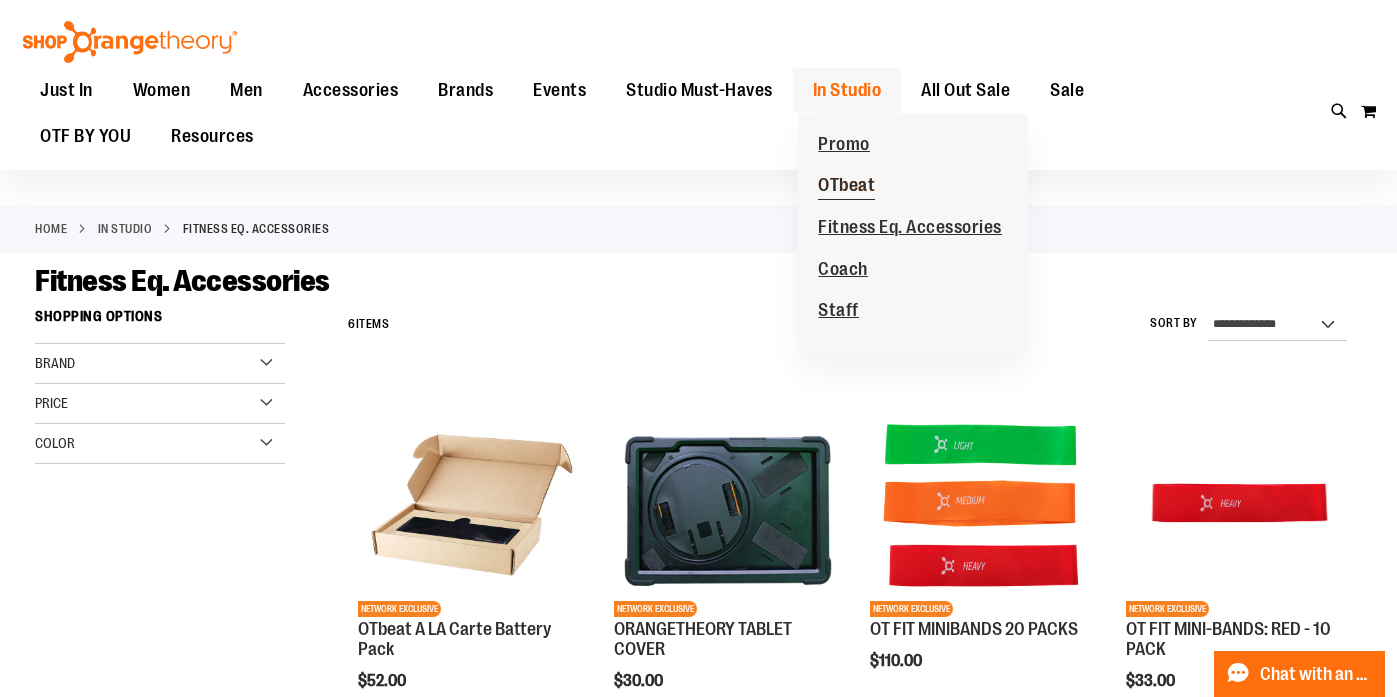 scroll, scrollTop: 6, scrollLeft: 0, axis: vertical 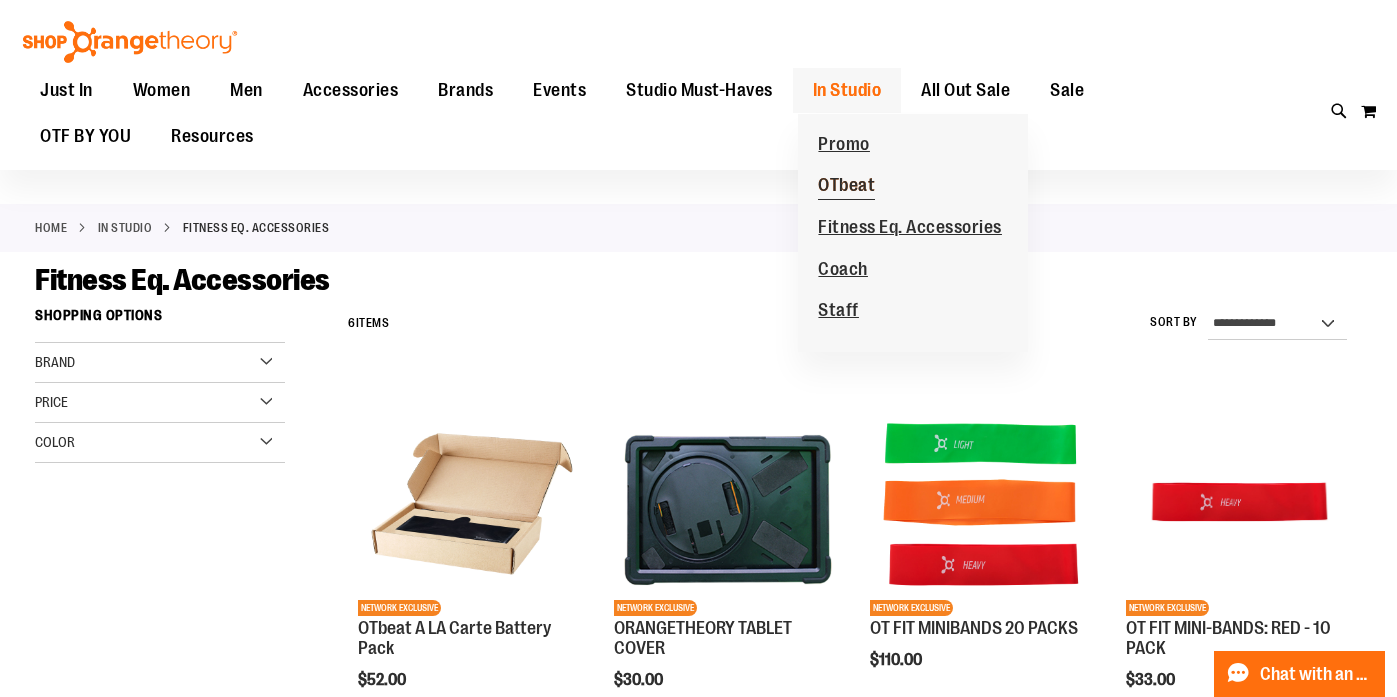 type on "**********" 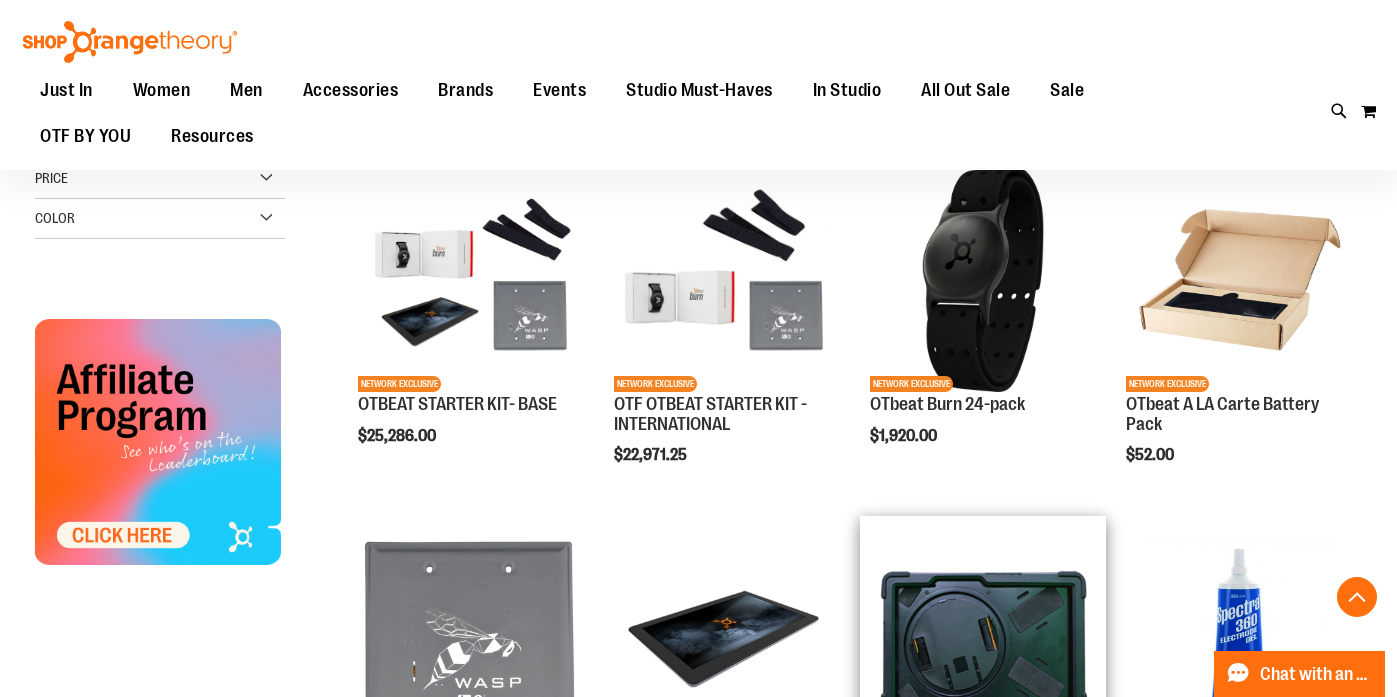 scroll, scrollTop: 554, scrollLeft: 0, axis: vertical 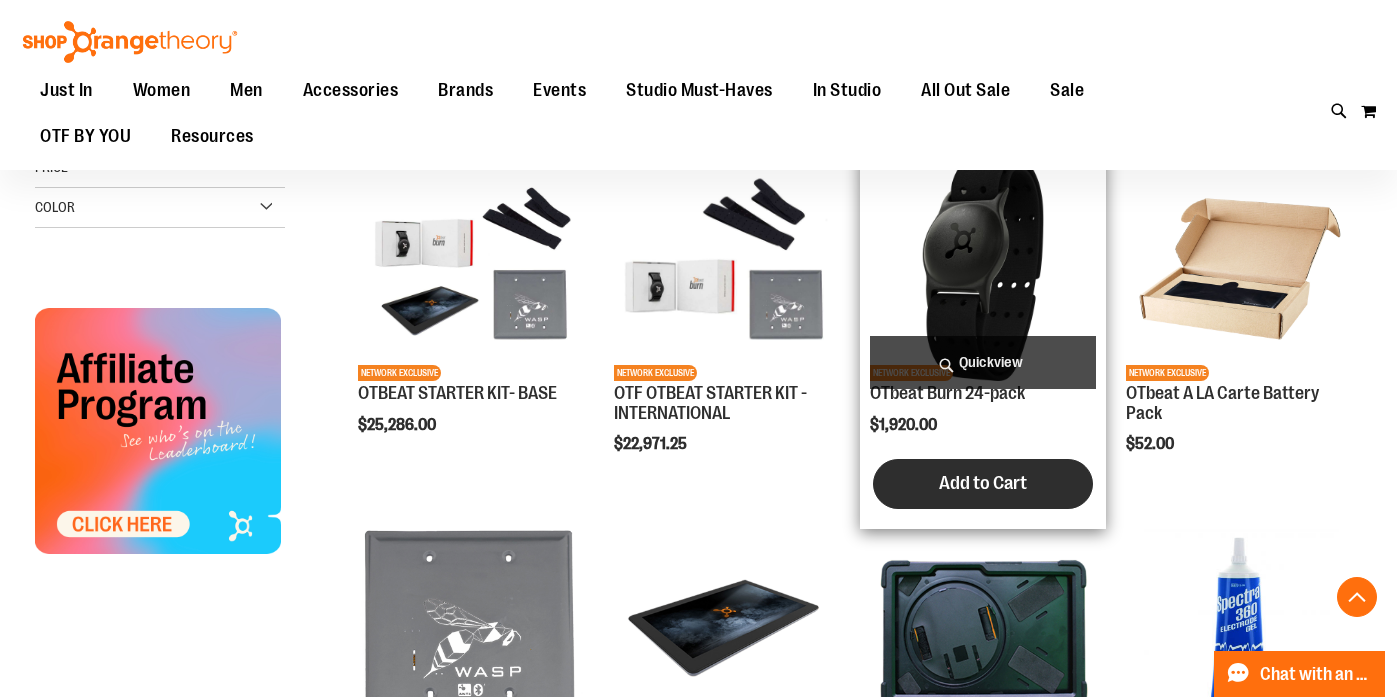 type on "**********" 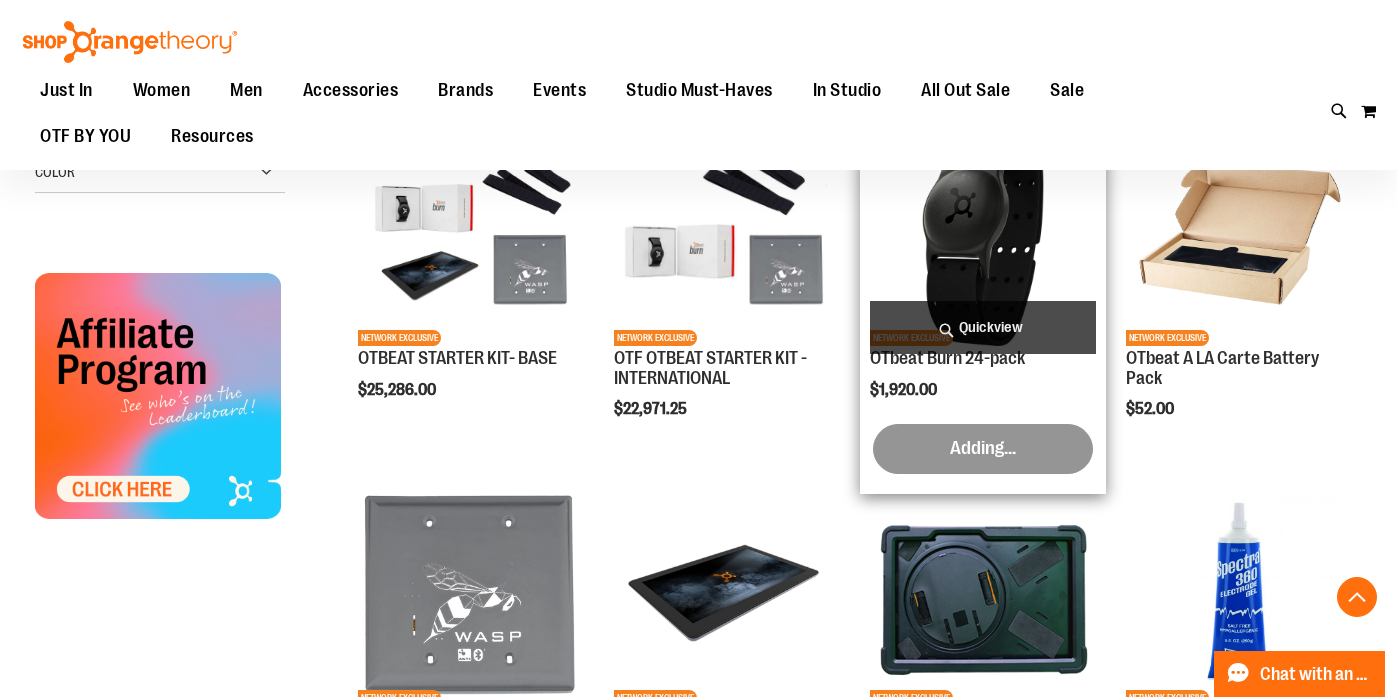 scroll, scrollTop: 599, scrollLeft: 0, axis: vertical 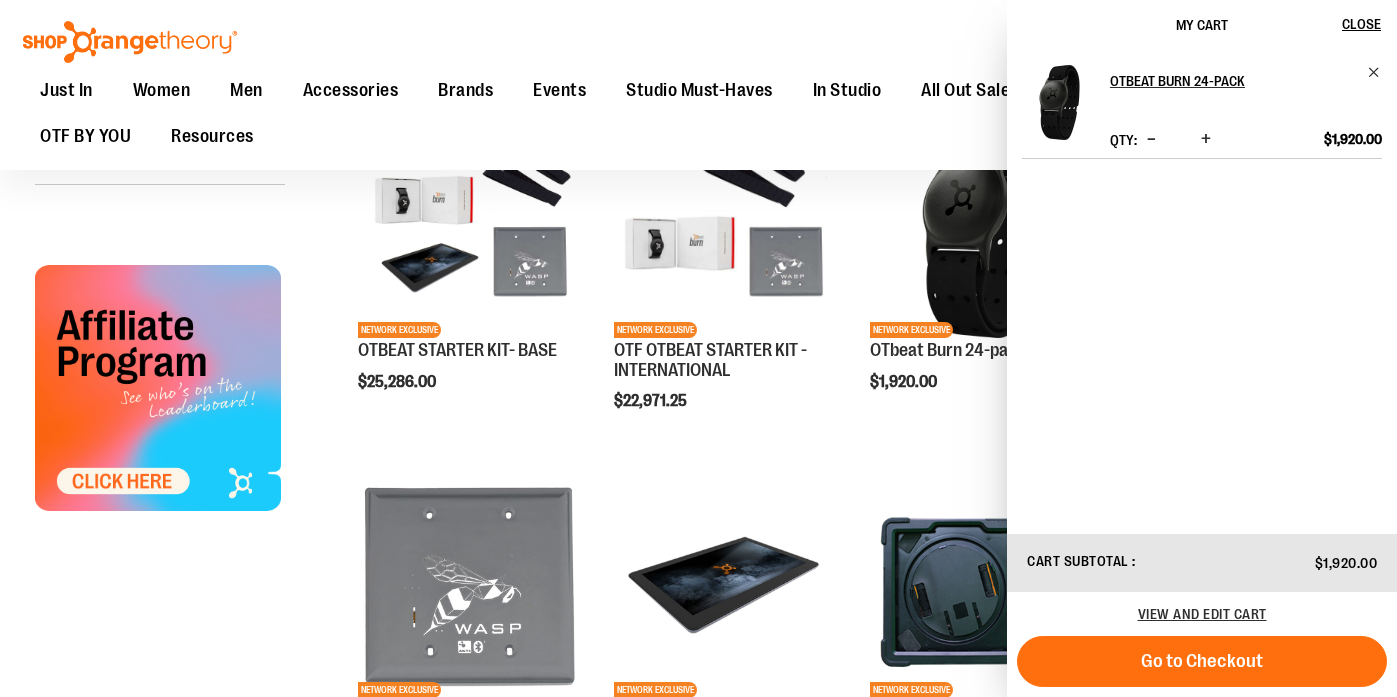 click at bounding box center (158, 388) 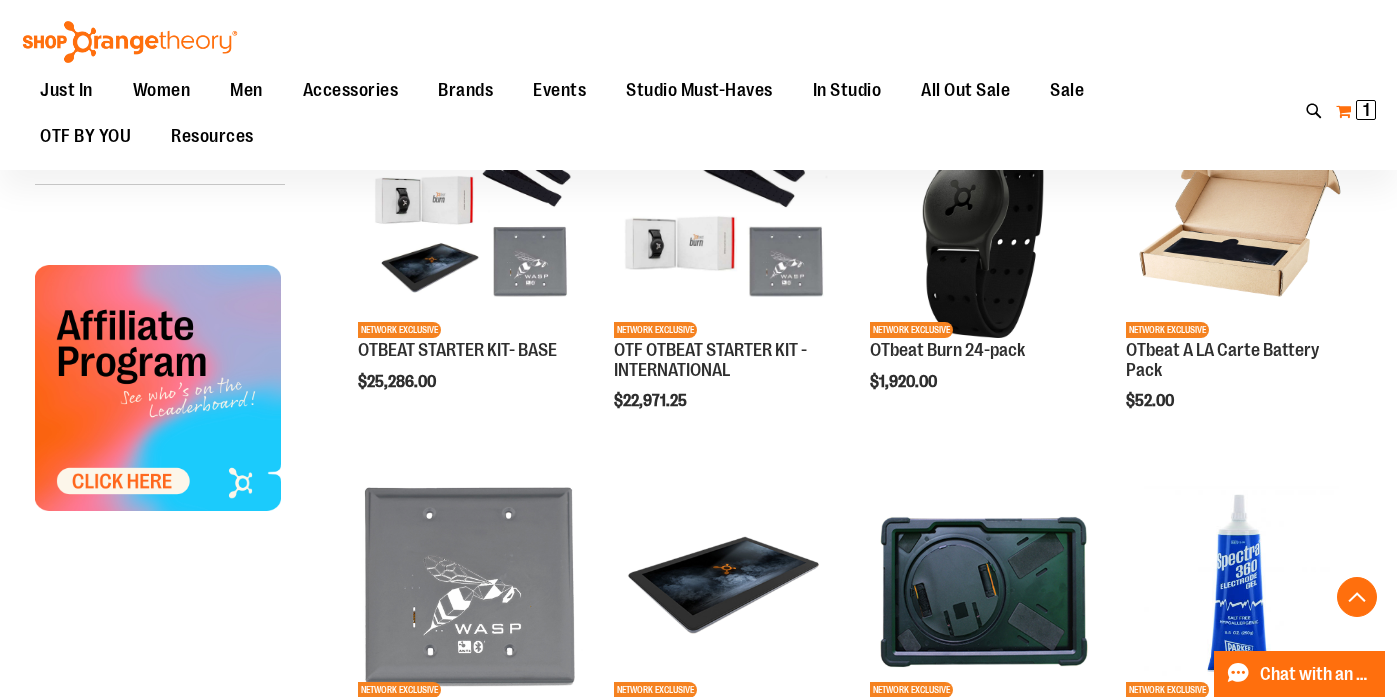click on "1
1
items" at bounding box center (1366, 110) 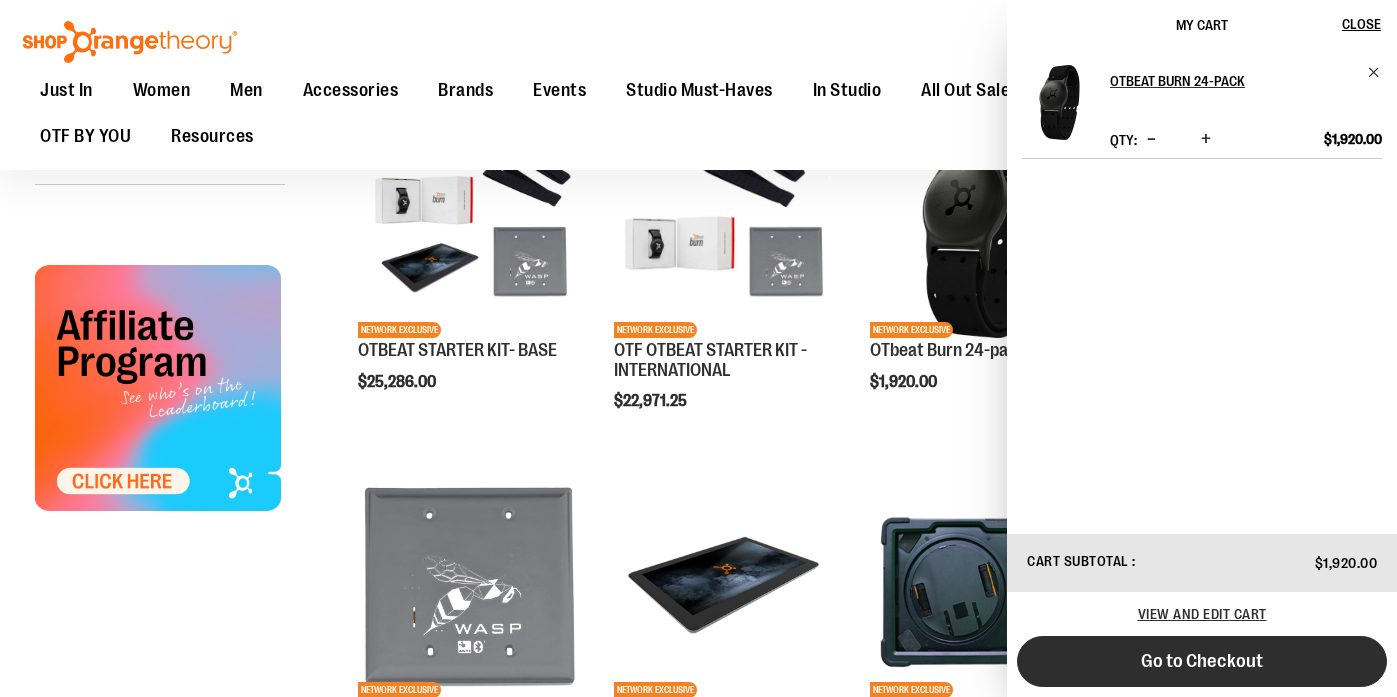 click on "Go to Checkout" at bounding box center [1202, 661] 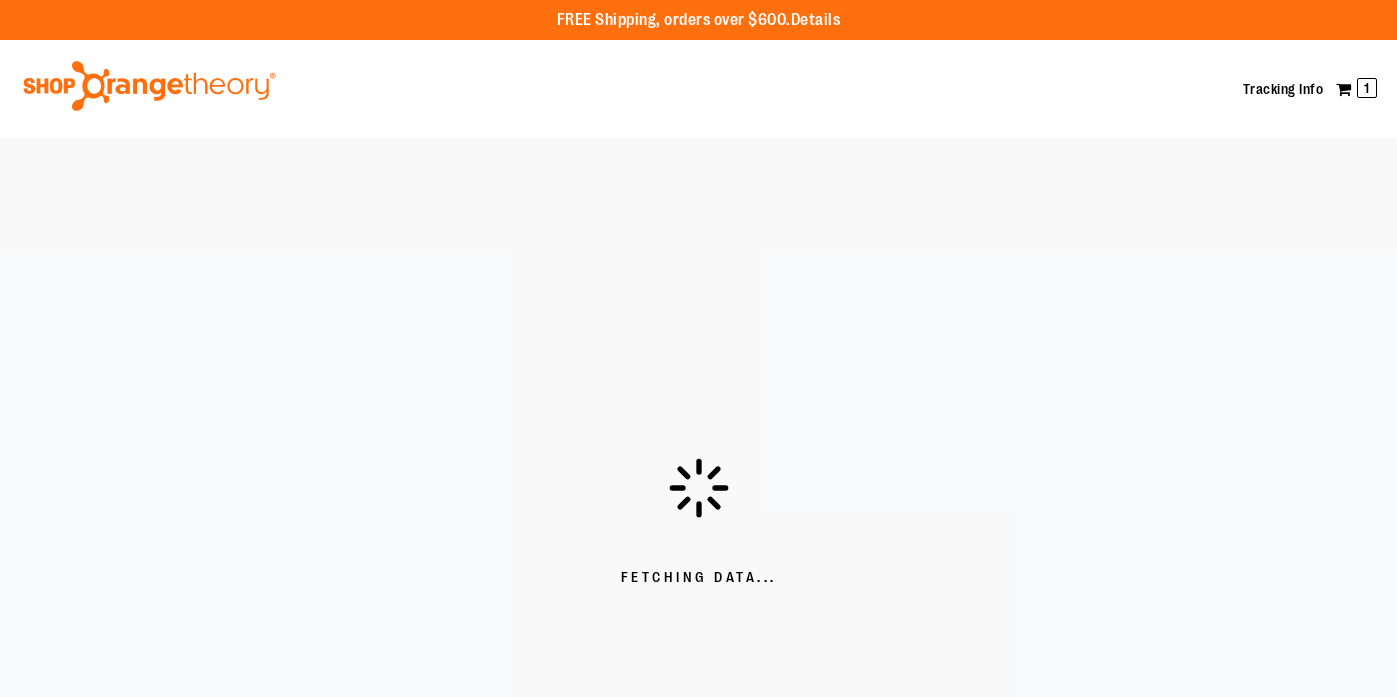 scroll, scrollTop: 0, scrollLeft: 0, axis: both 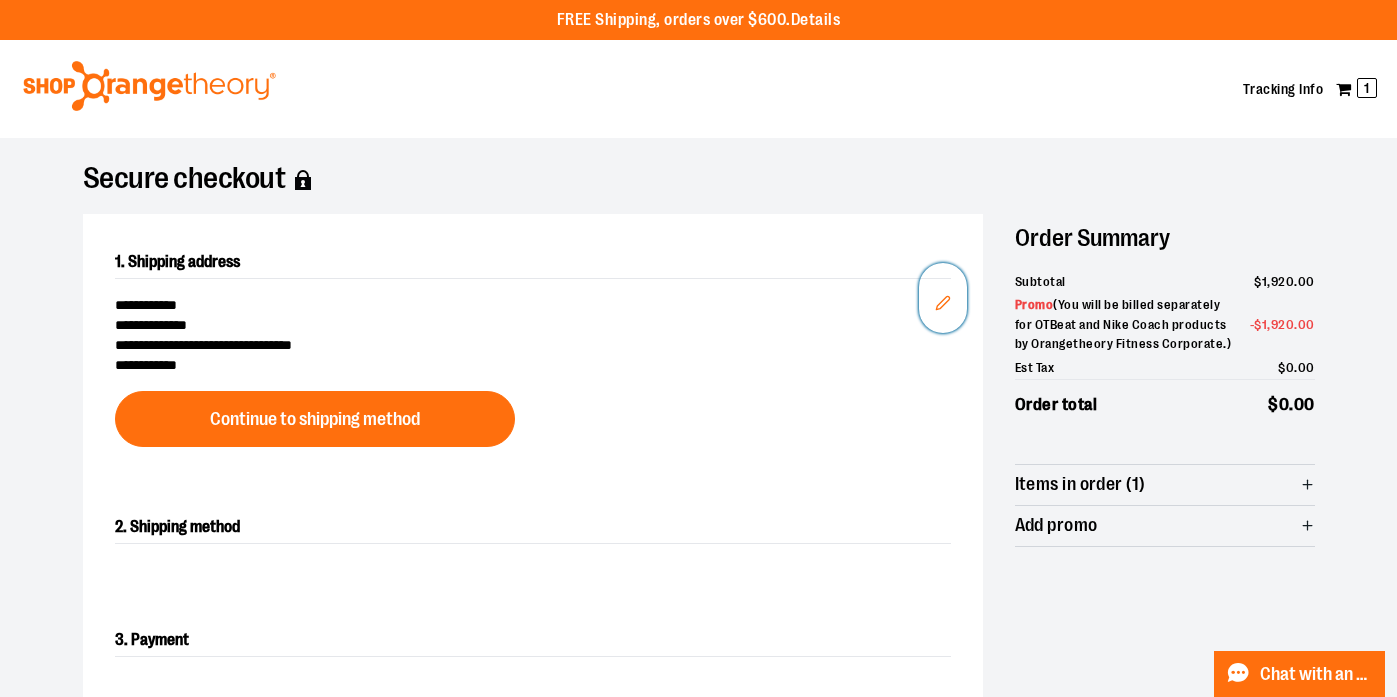 click 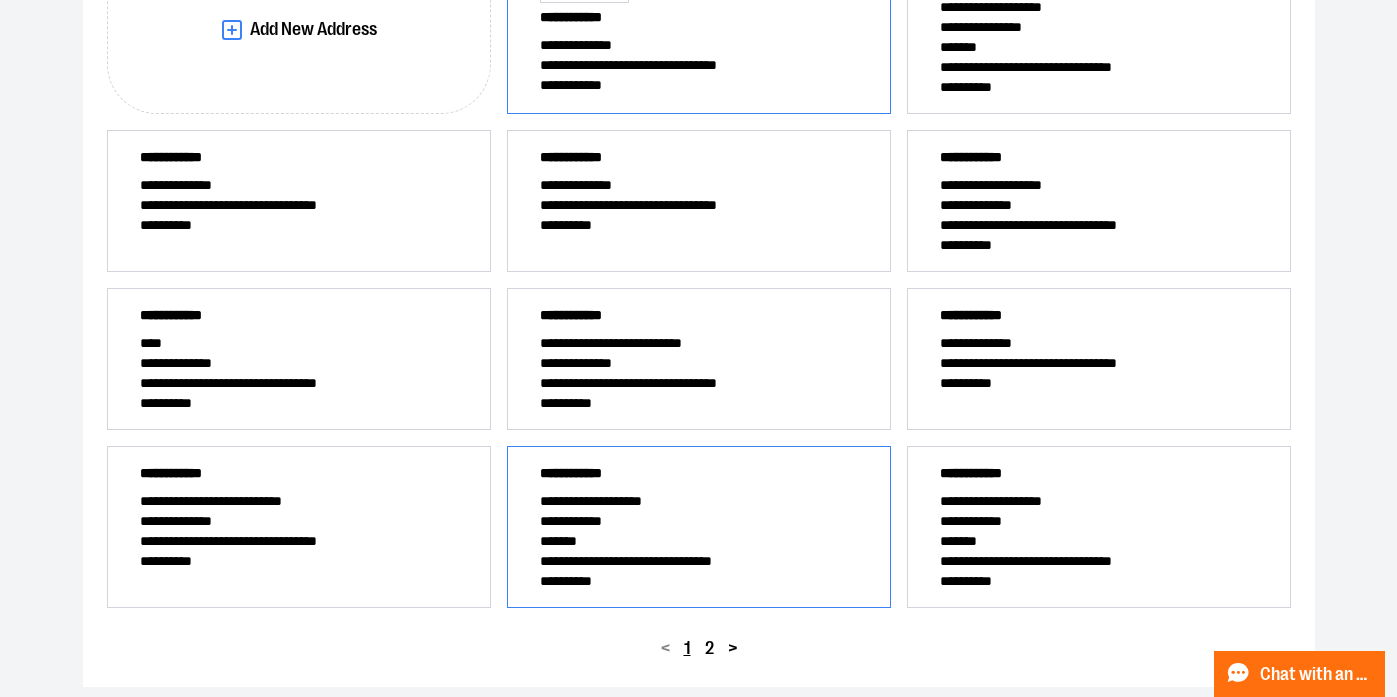 scroll, scrollTop: 394, scrollLeft: 0, axis: vertical 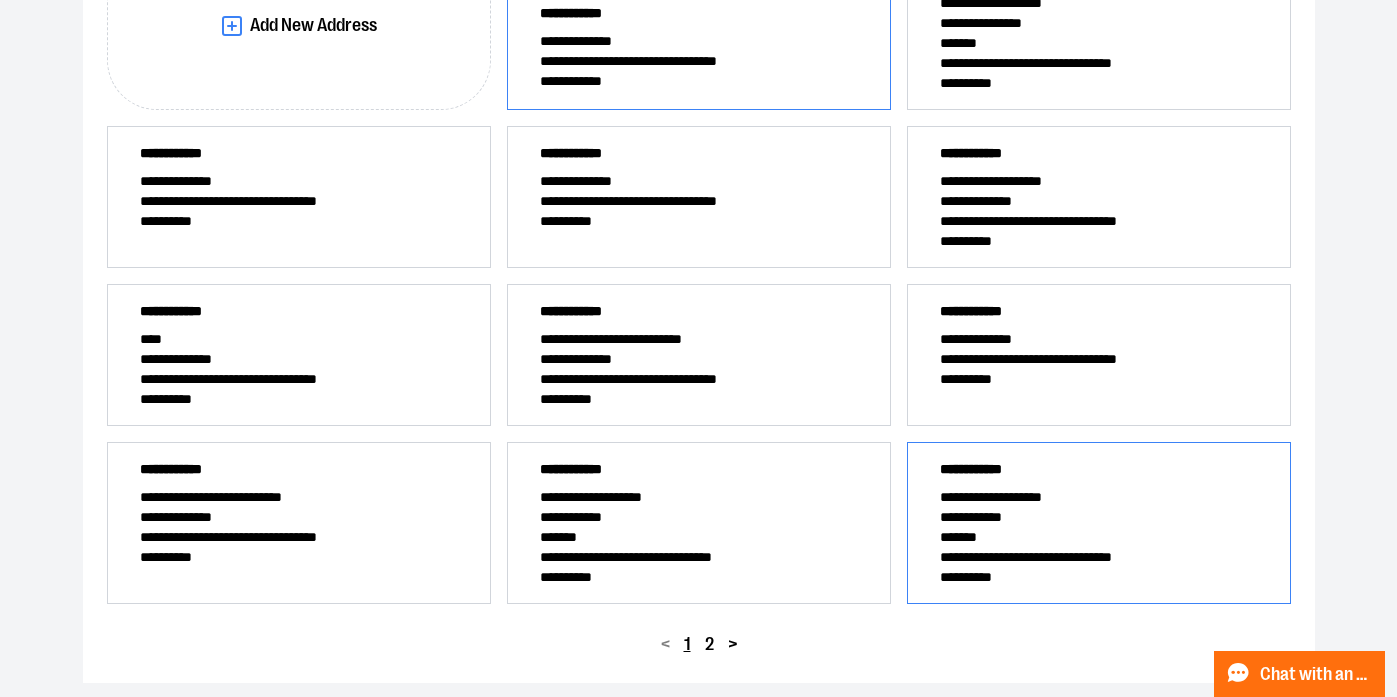 click on "**********" at bounding box center (1099, 517) 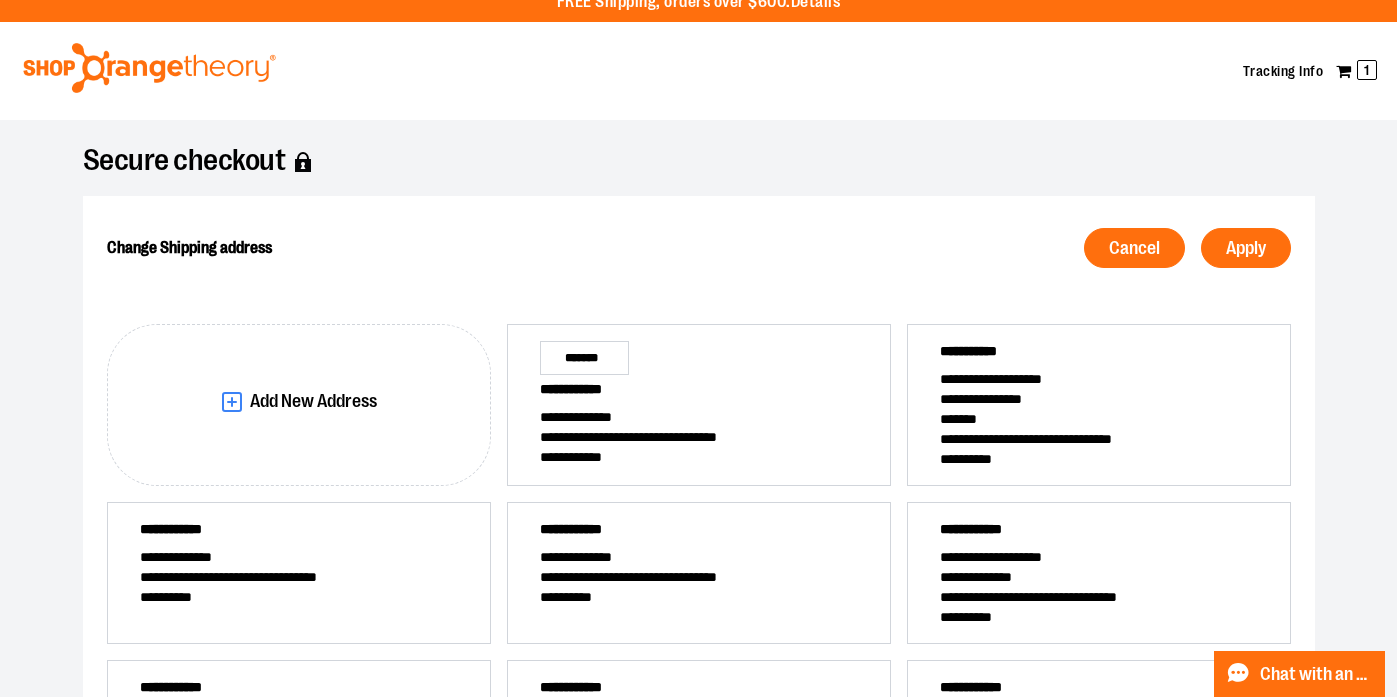 scroll, scrollTop: 0, scrollLeft: 0, axis: both 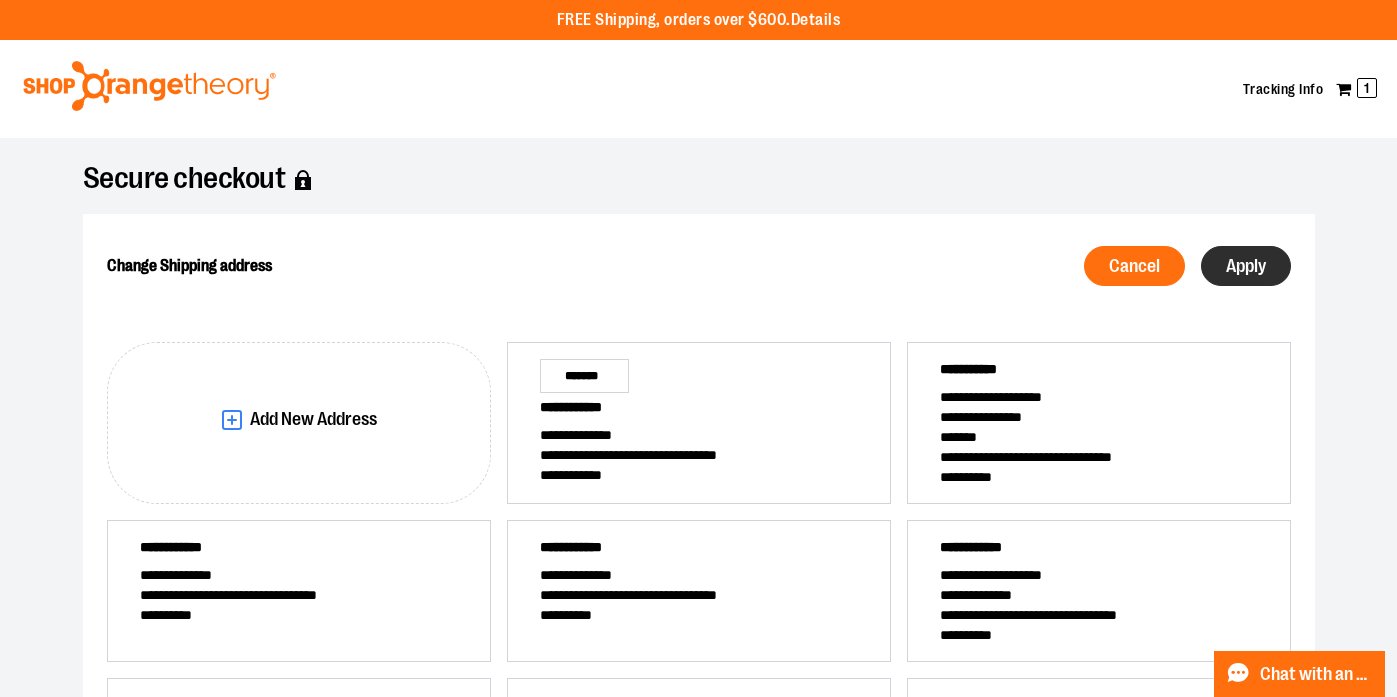 click on "Apply" at bounding box center (1246, 266) 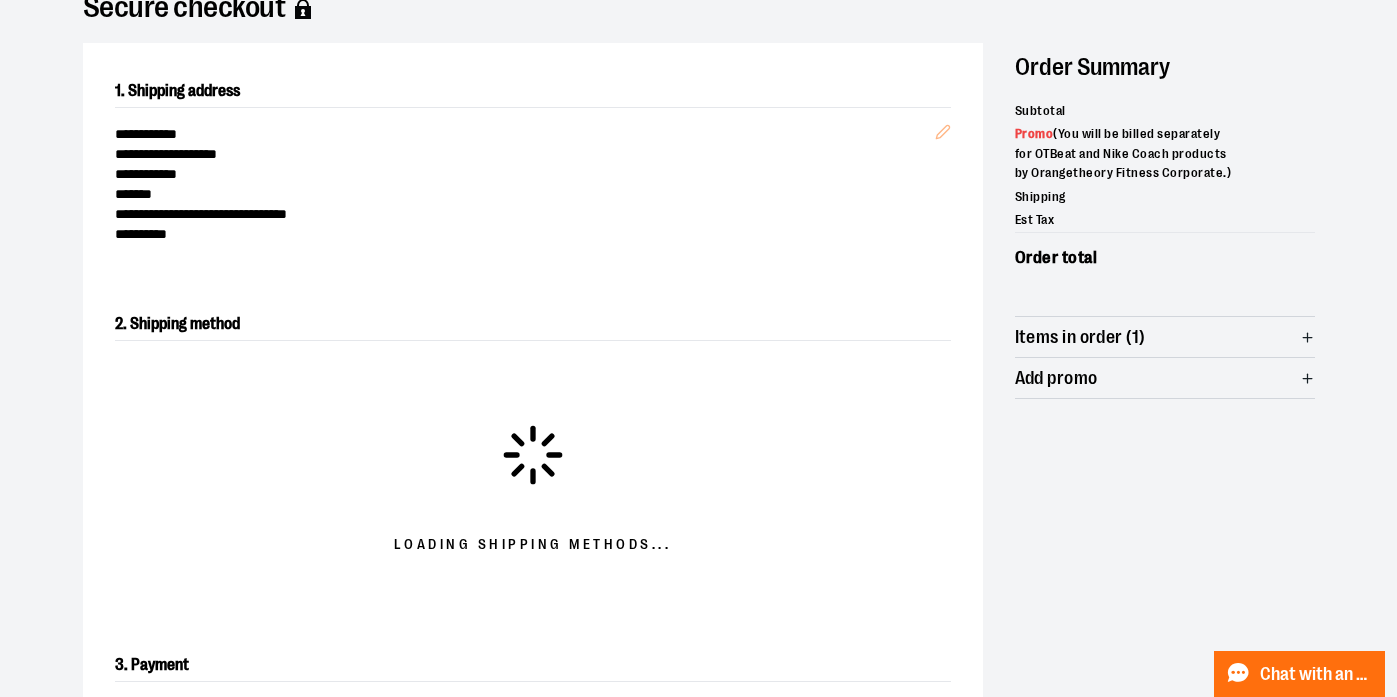 scroll, scrollTop: 361, scrollLeft: 0, axis: vertical 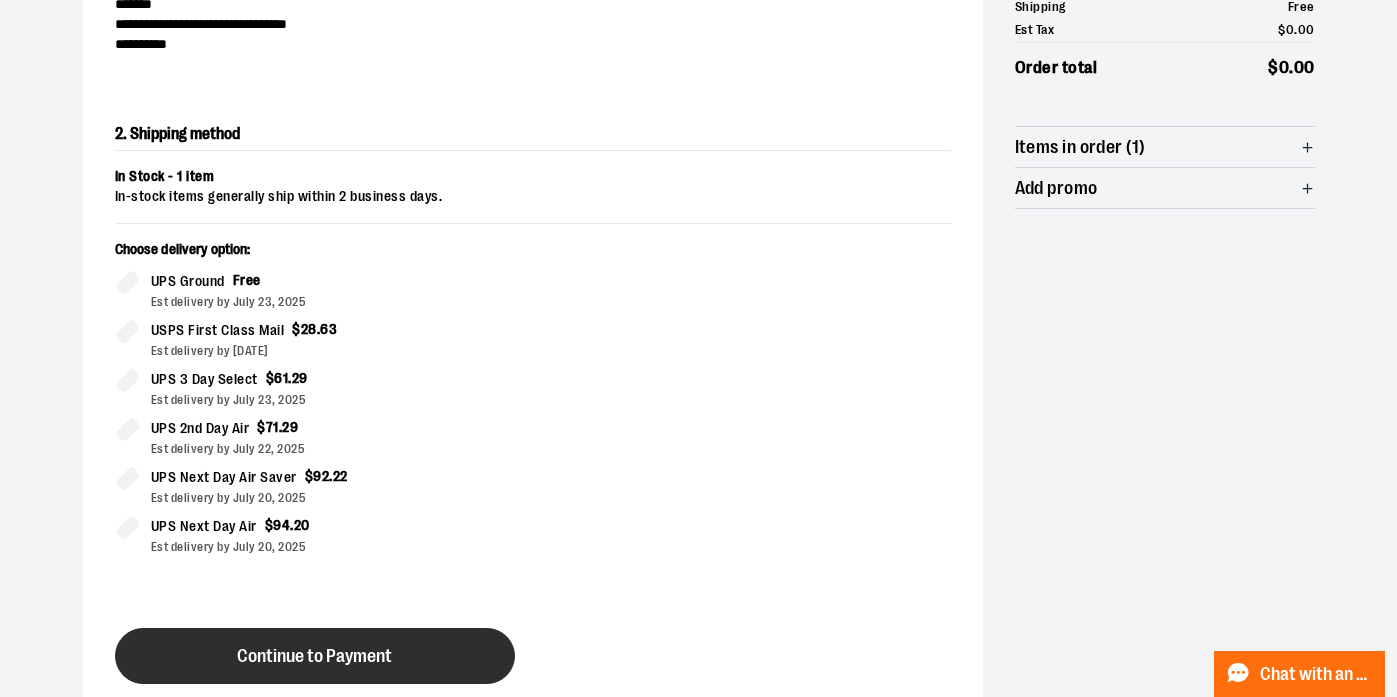 click on "Continue to Payment" at bounding box center [315, 656] 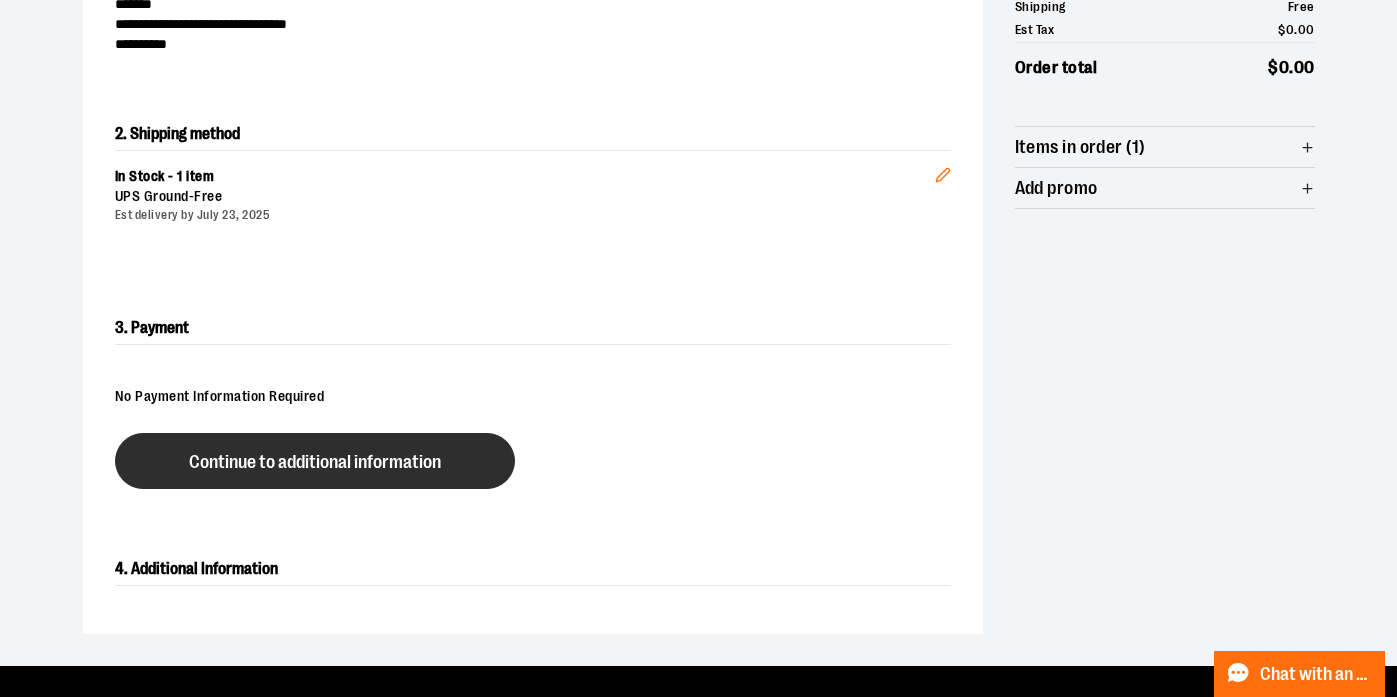 click on "Continue to additional information" at bounding box center [315, 462] 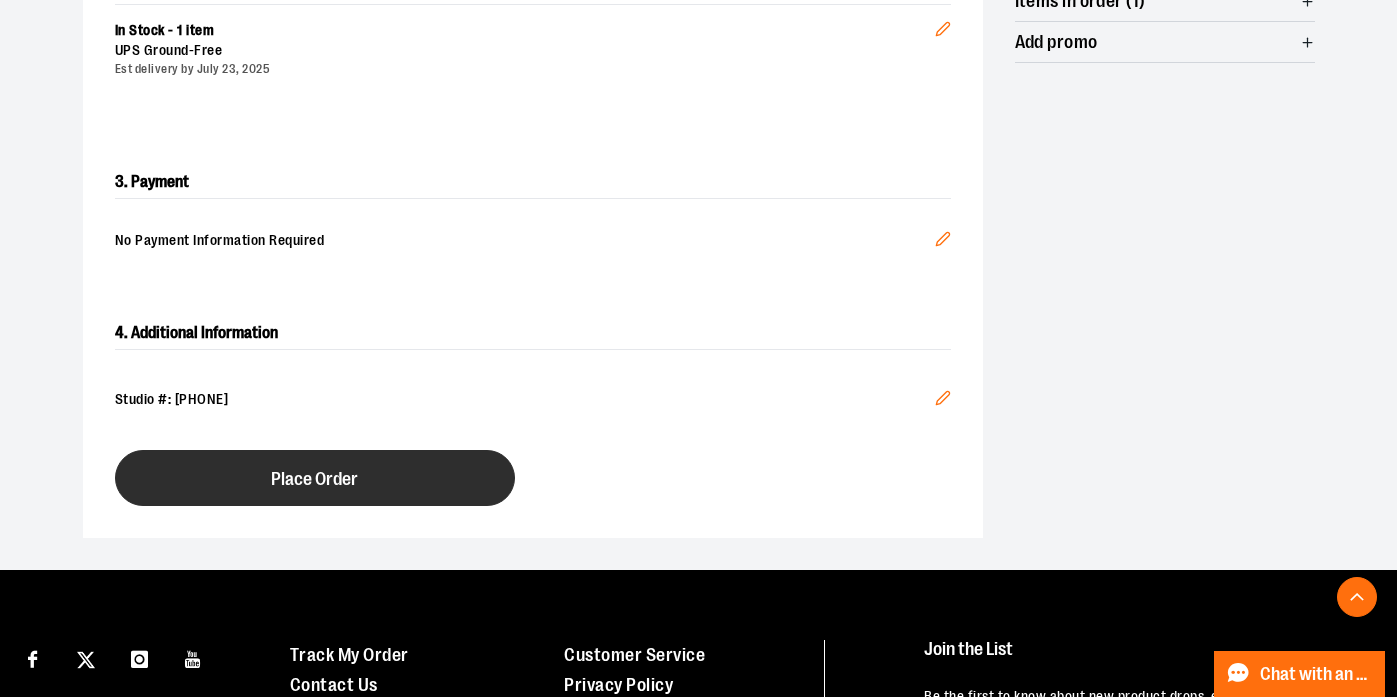 click on "Place Order" at bounding box center (314, 479) 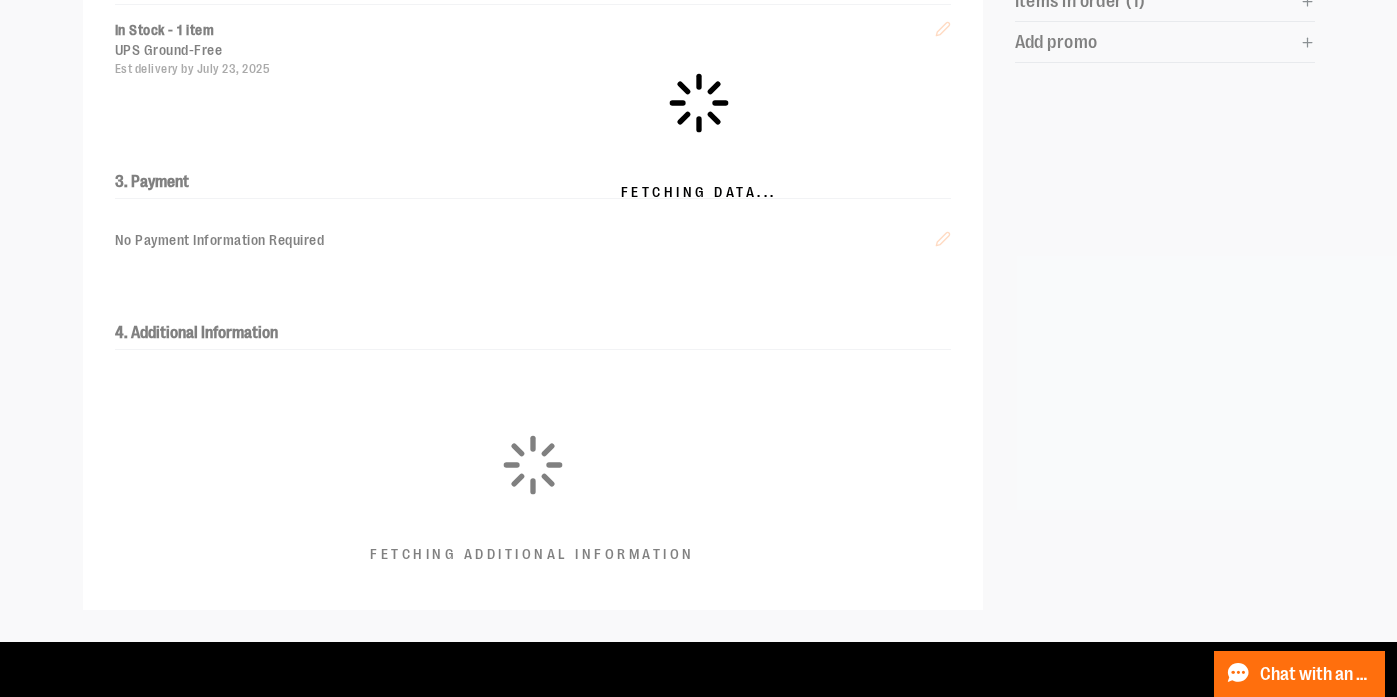scroll, scrollTop: 506, scrollLeft: 0, axis: vertical 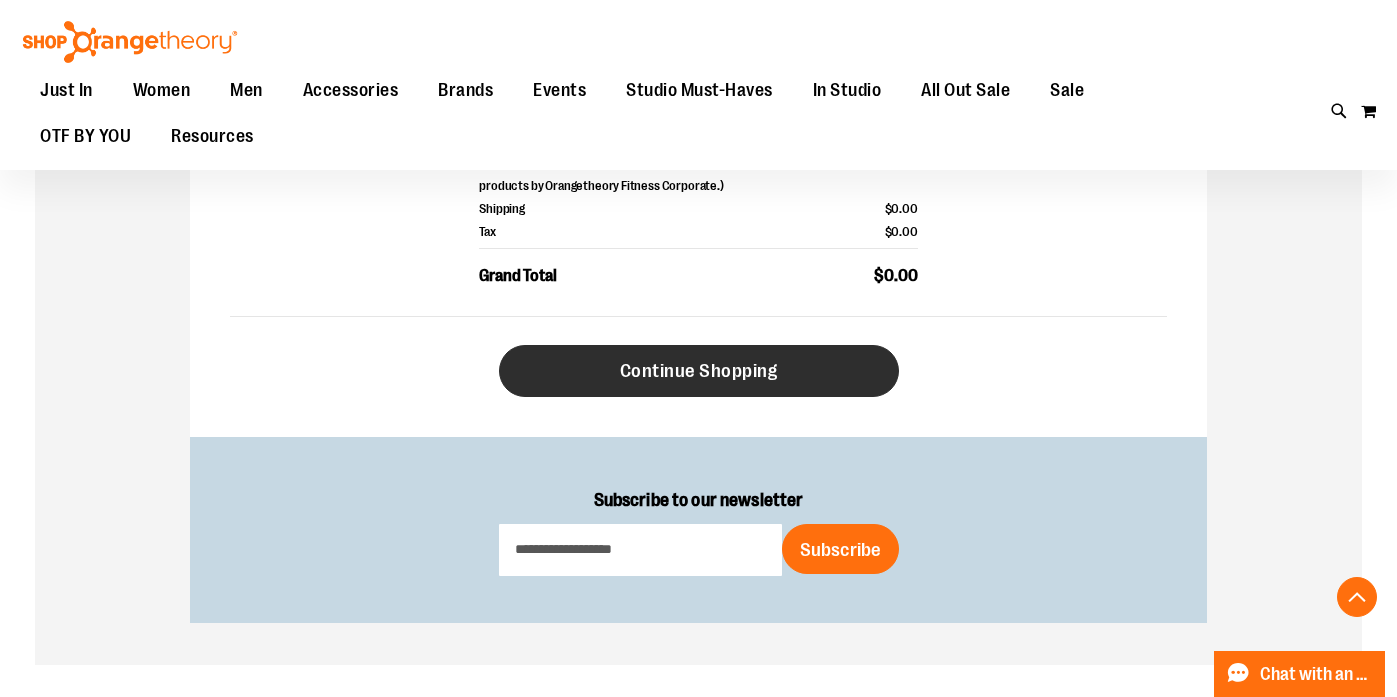 type on "**********" 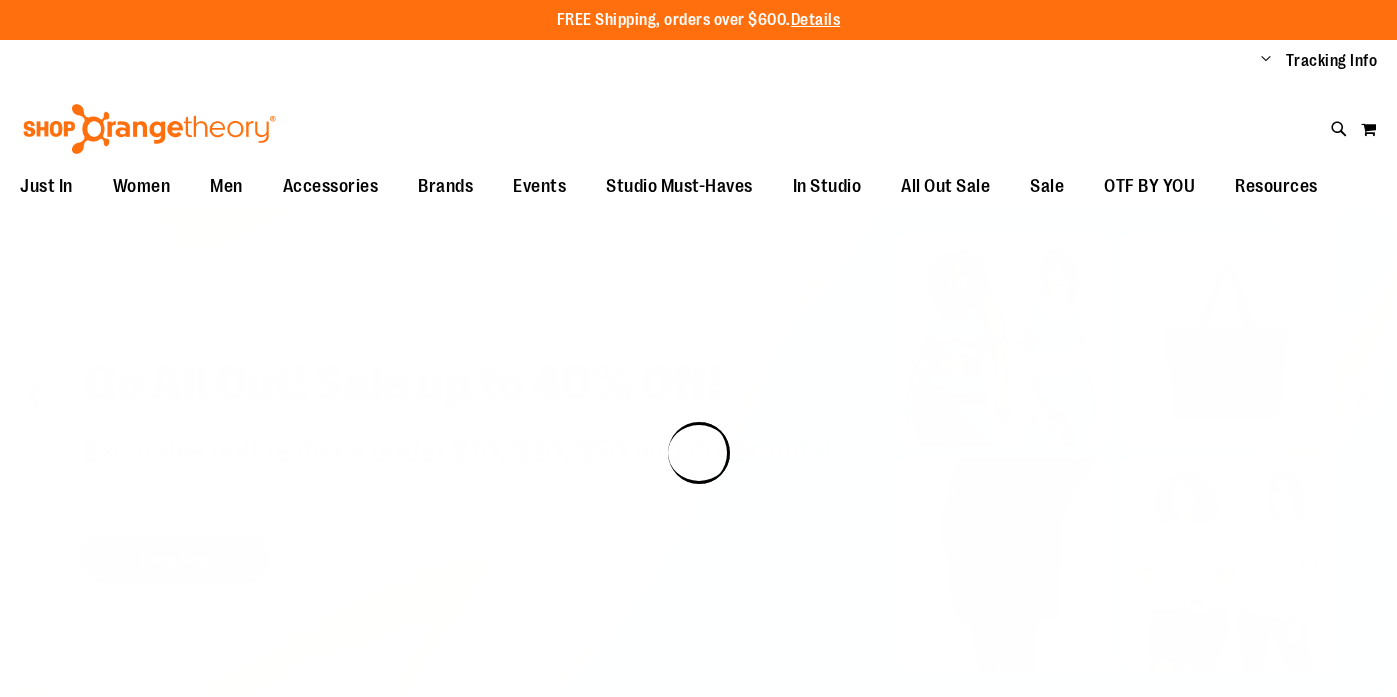 scroll, scrollTop: 0, scrollLeft: 0, axis: both 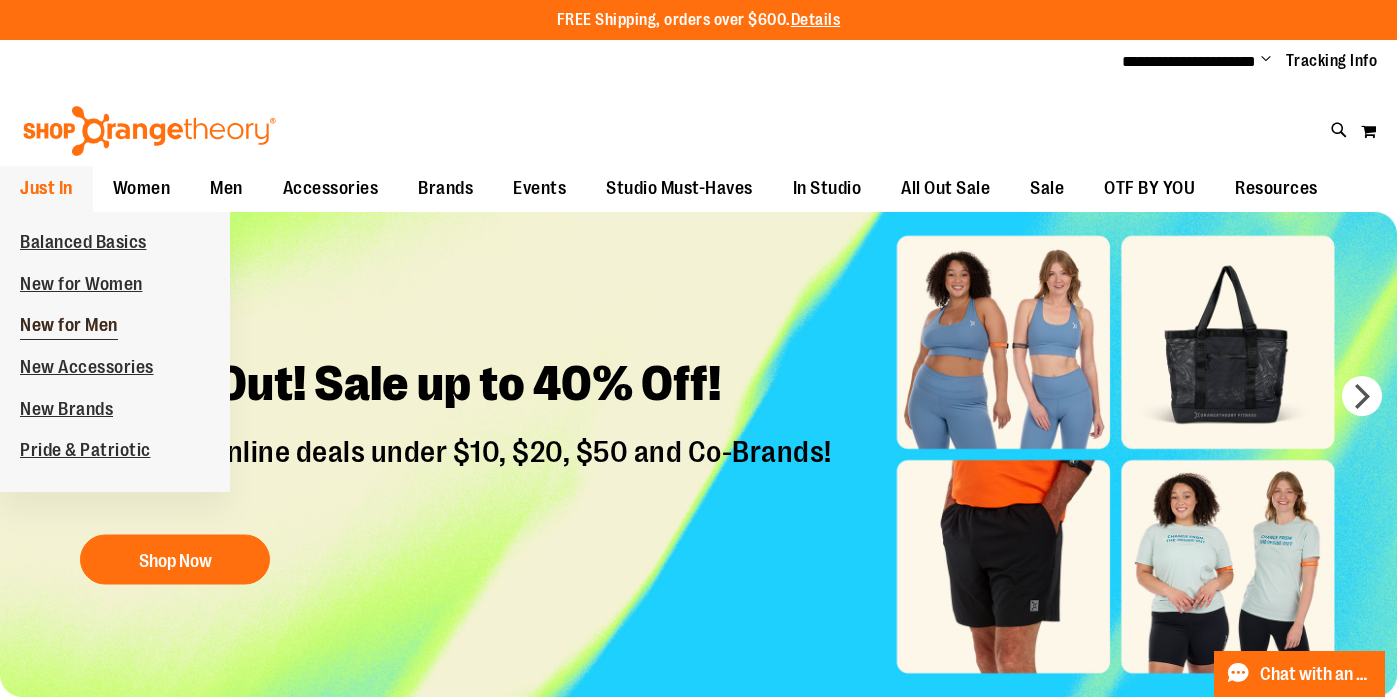 type on "**********" 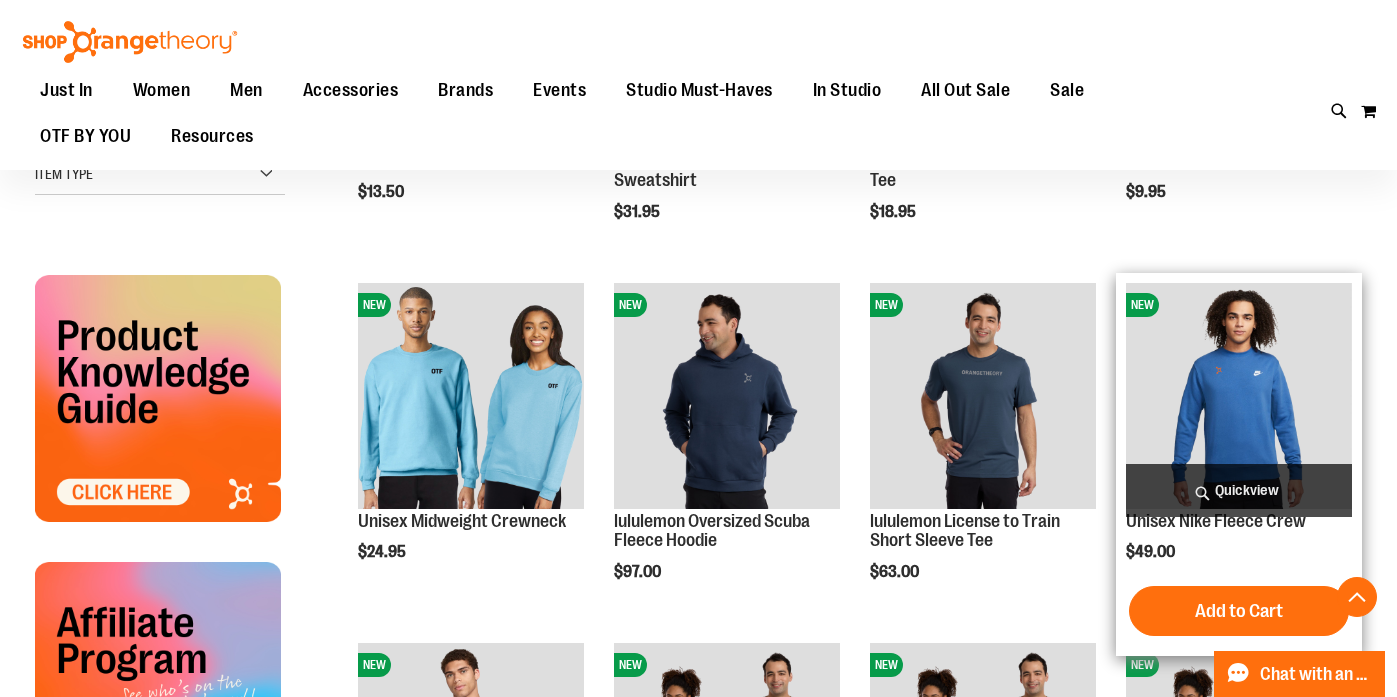 scroll, scrollTop: 476, scrollLeft: 0, axis: vertical 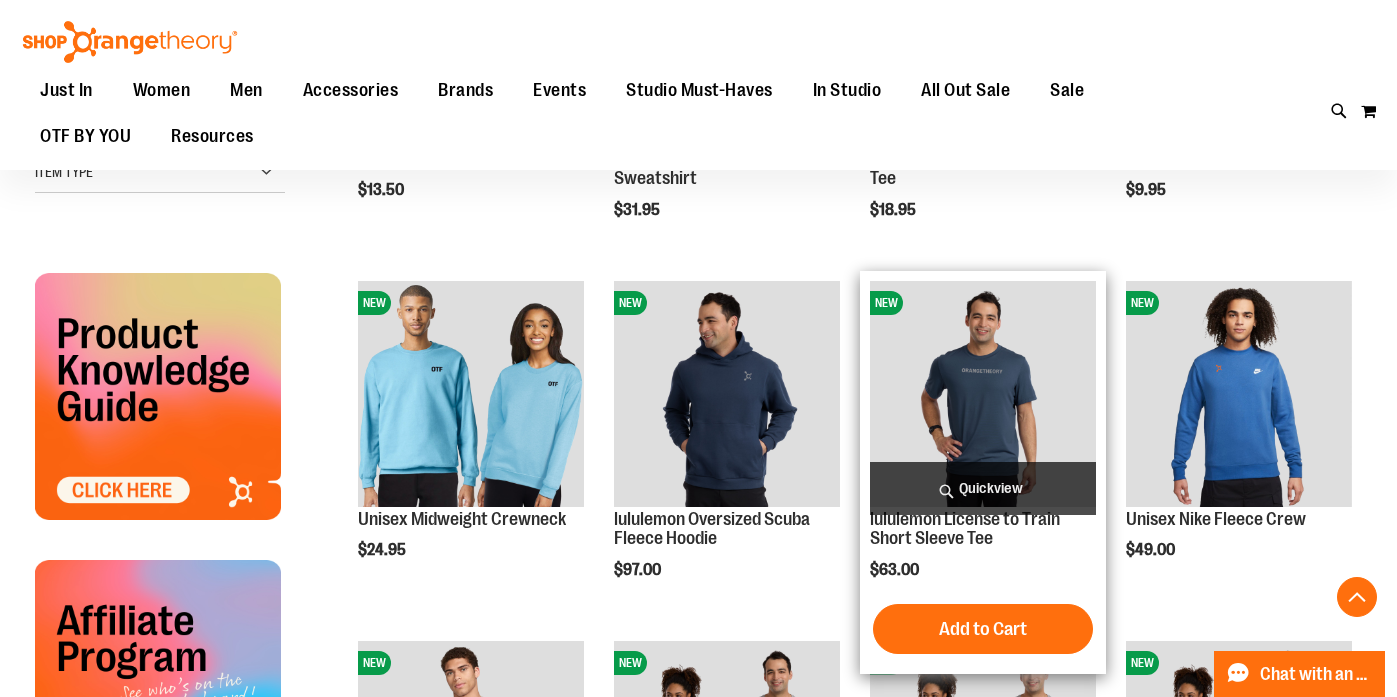 type on "**********" 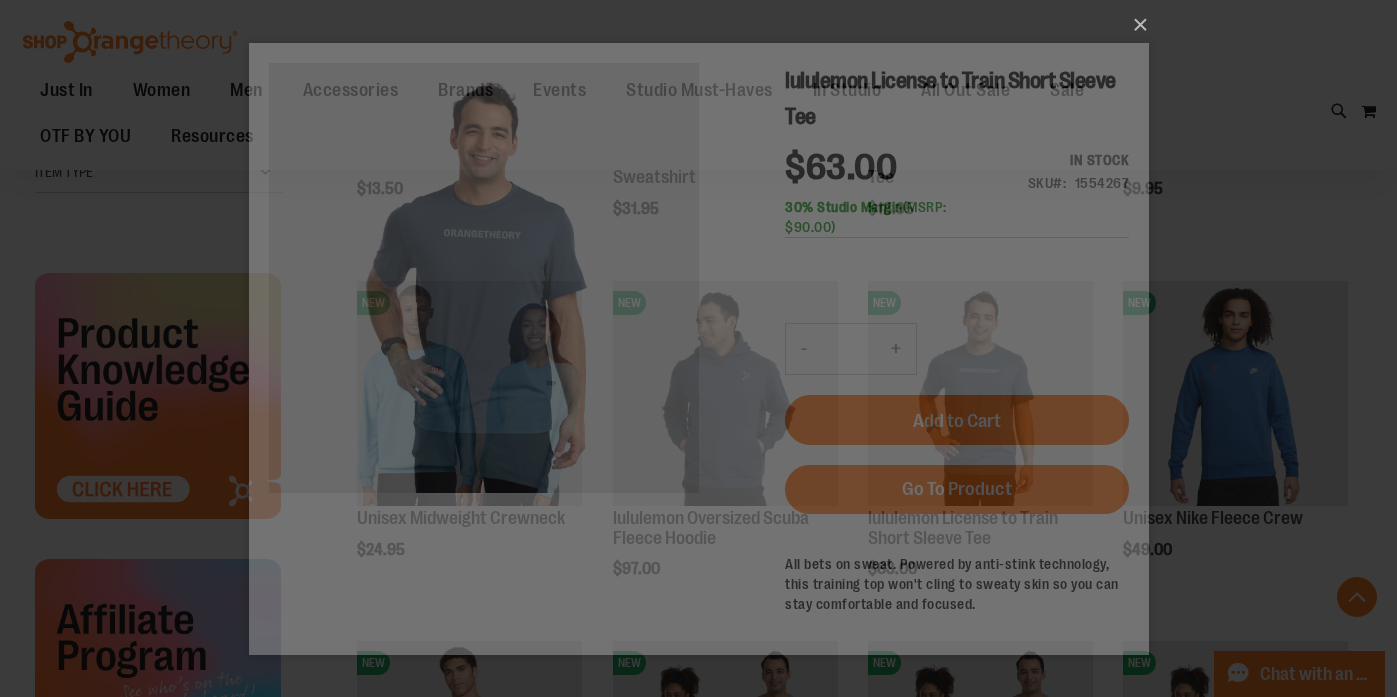 scroll, scrollTop: 0, scrollLeft: 0, axis: both 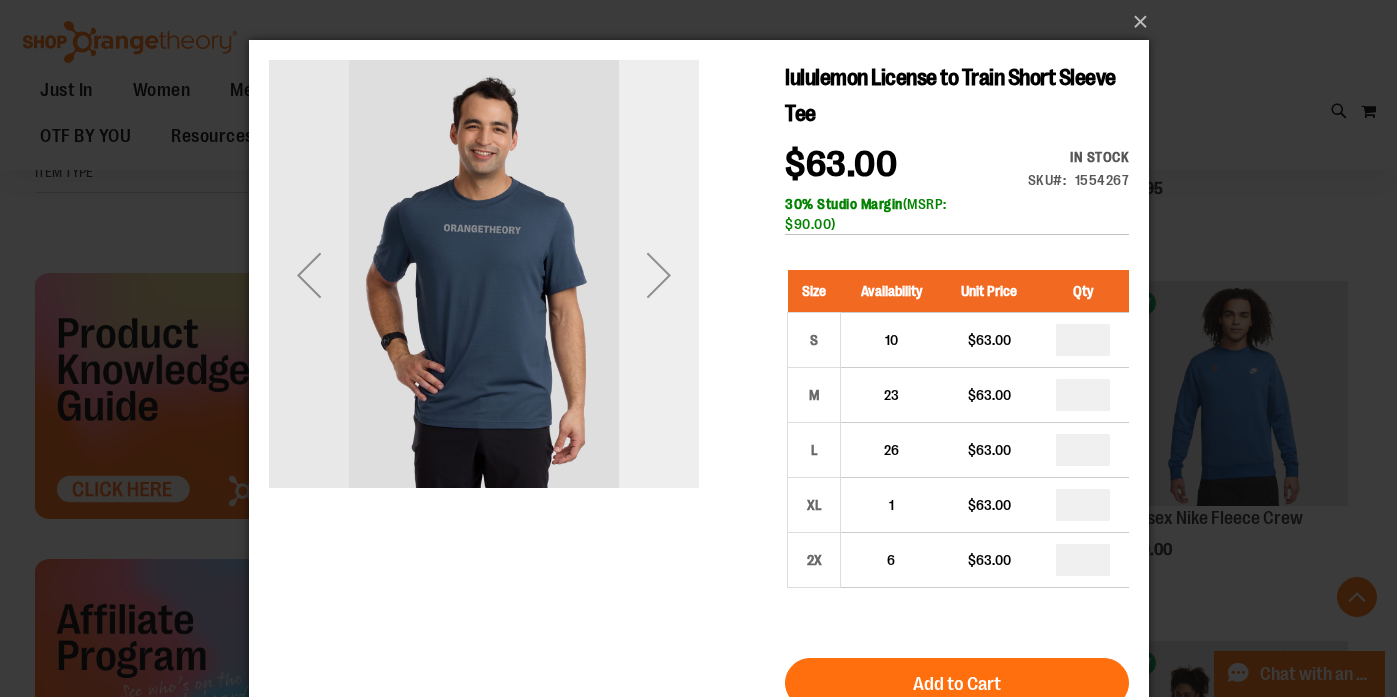 click at bounding box center [658, 275] 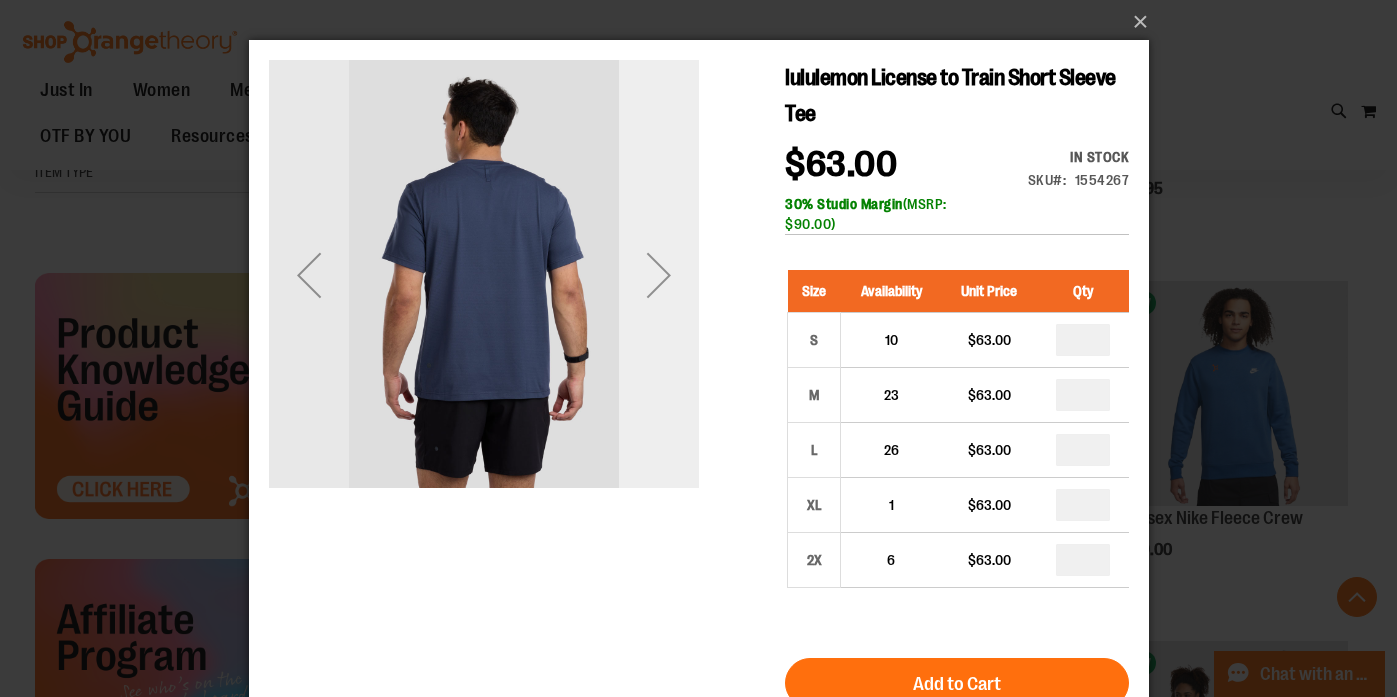 click at bounding box center [658, 275] 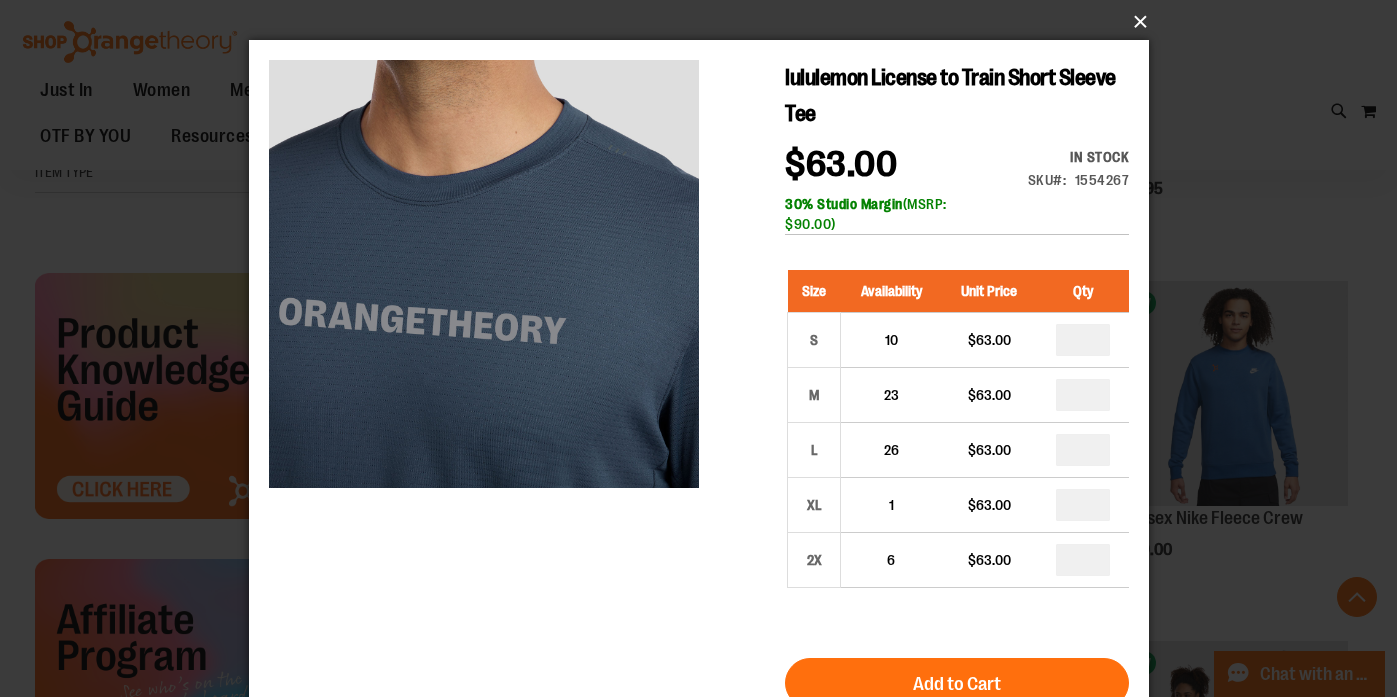click on "×" at bounding box center [705, 22] 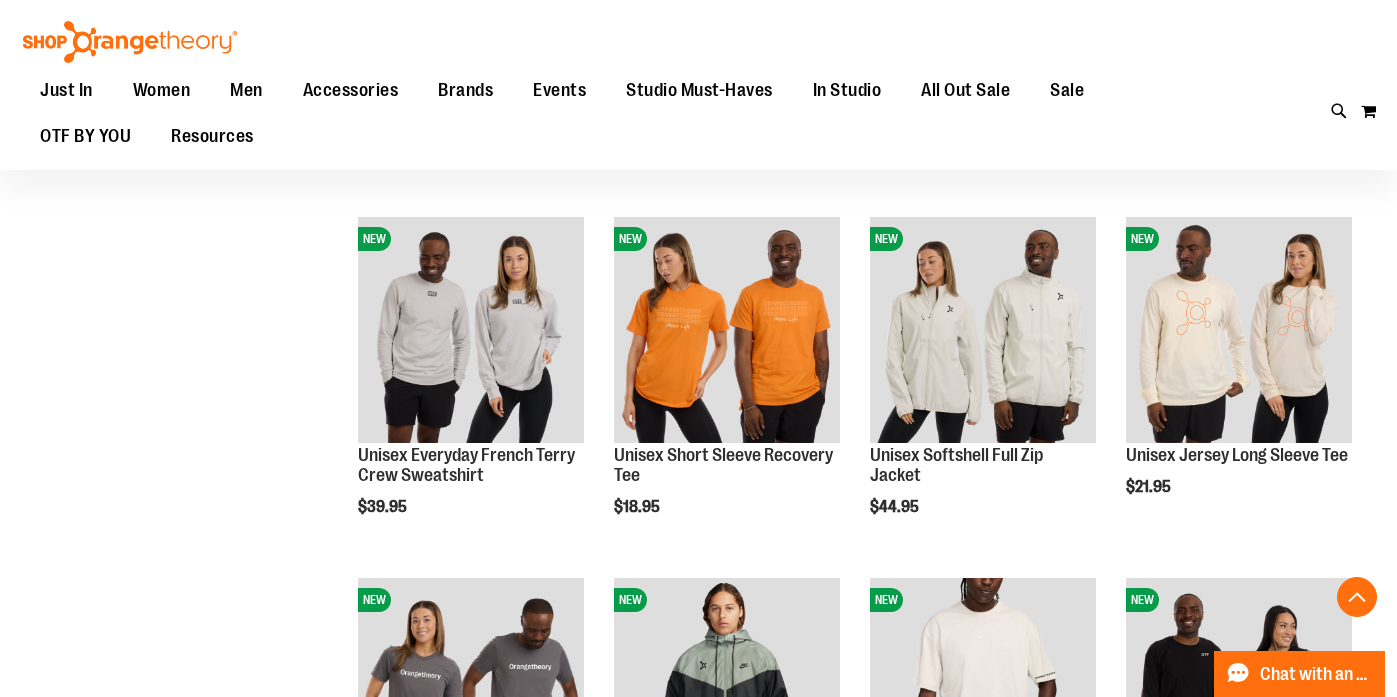 scroll, scrollTop: 1258, scrollLeft: 0, axis: vertical 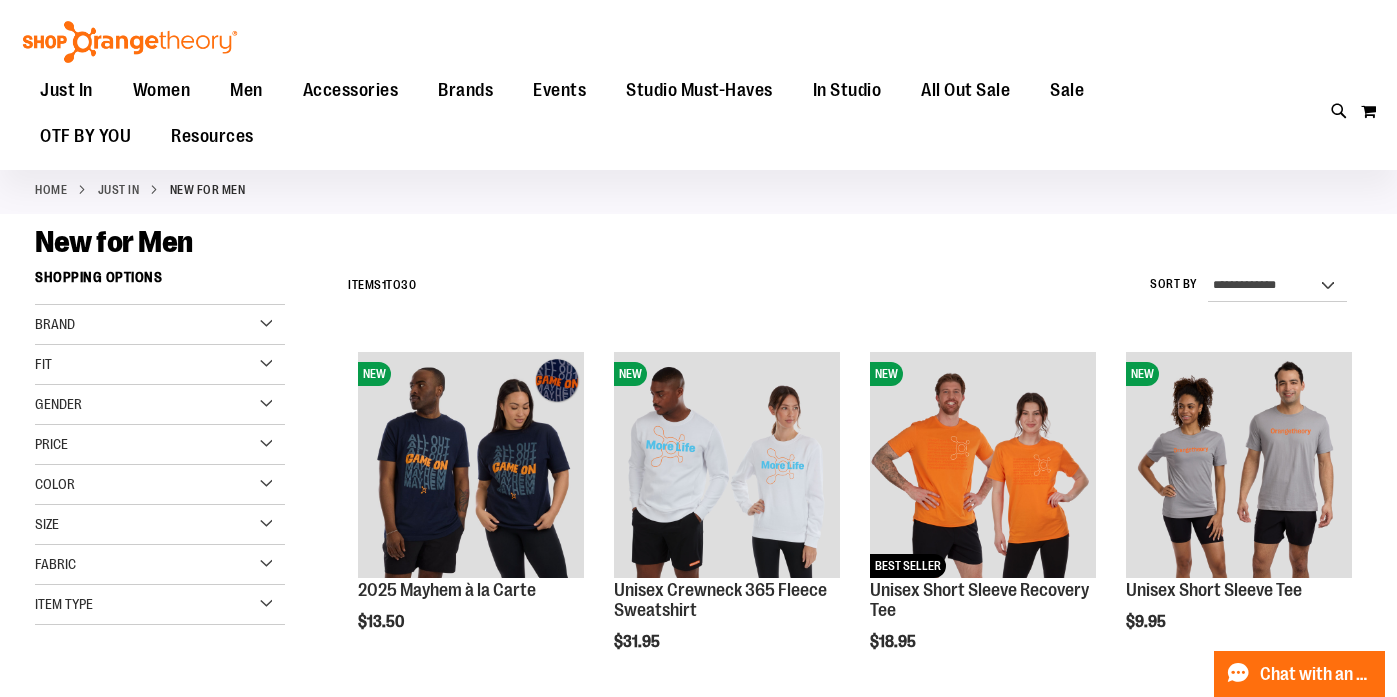 click on "Gender" at bounding box center [160, 405] 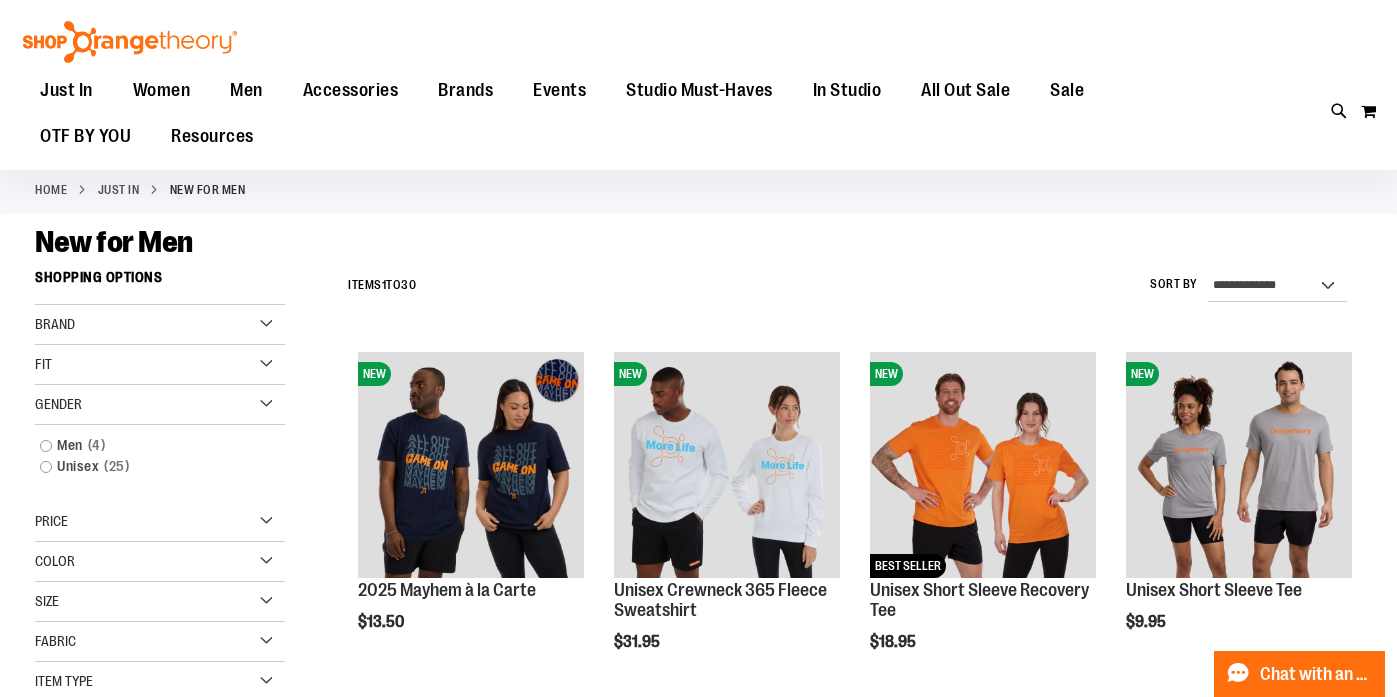 scroll, scrollTop: 0, scrollLeft: 0, axis: both 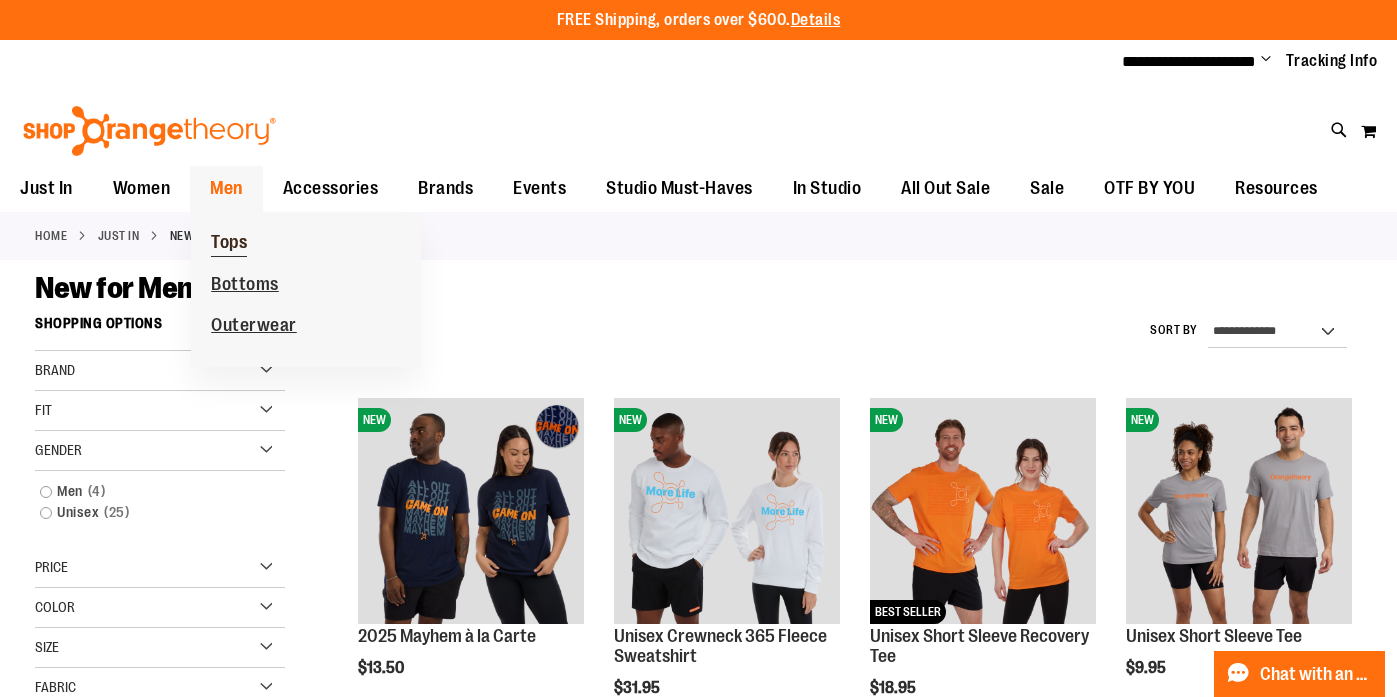 click on "Tops" at bounding box center (229, 244) 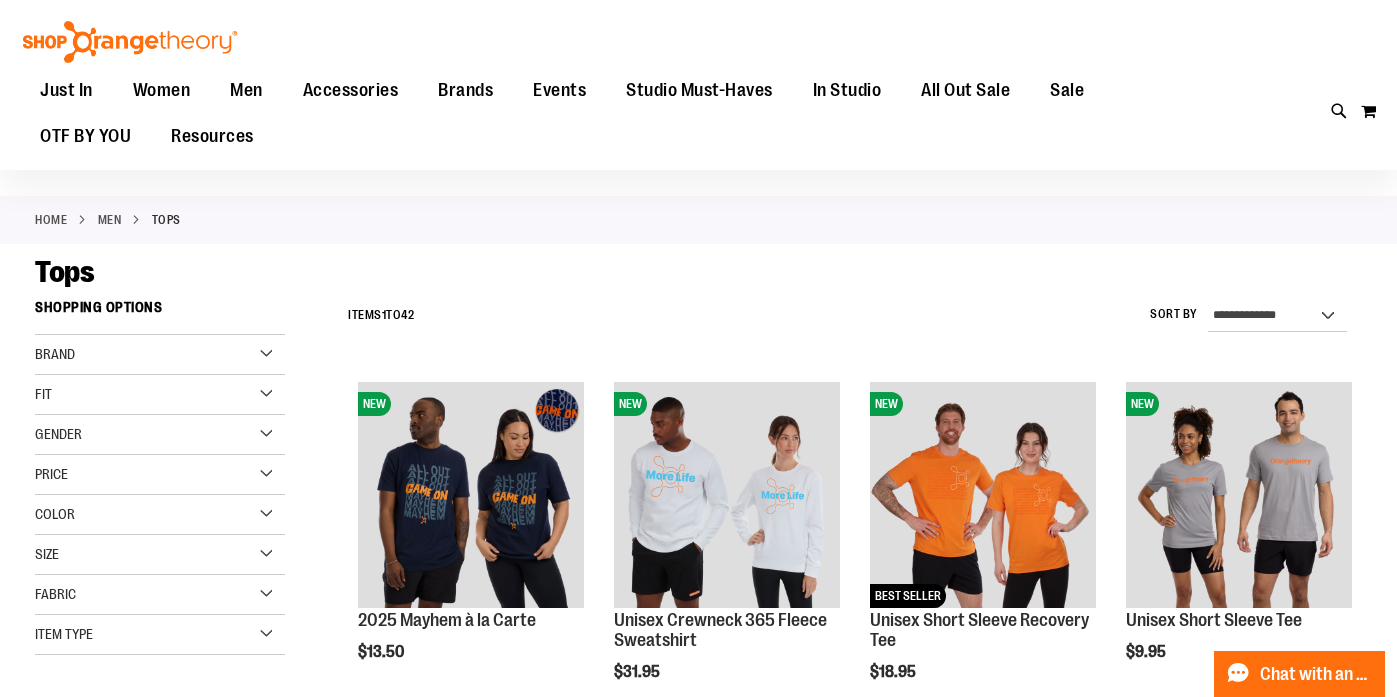 scroll, scrollTop: 17, scrollLeft: 0, axis: vertical 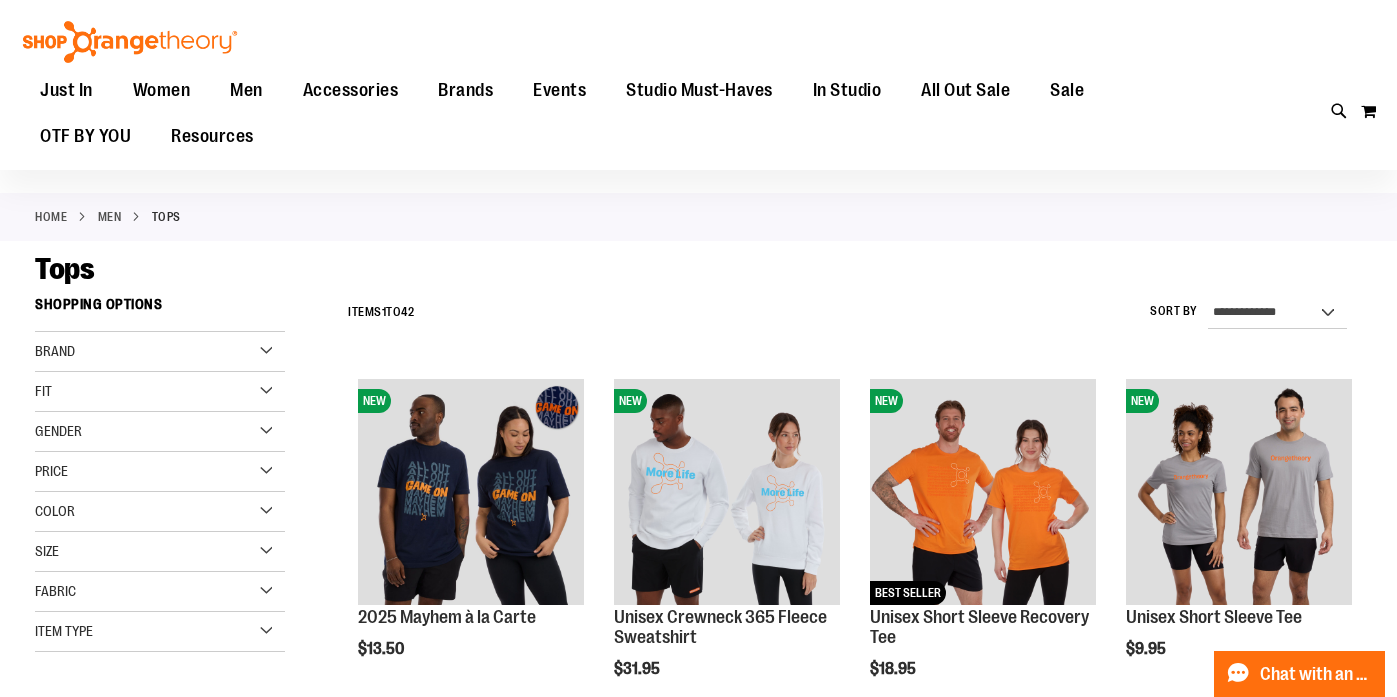 type on "**********" 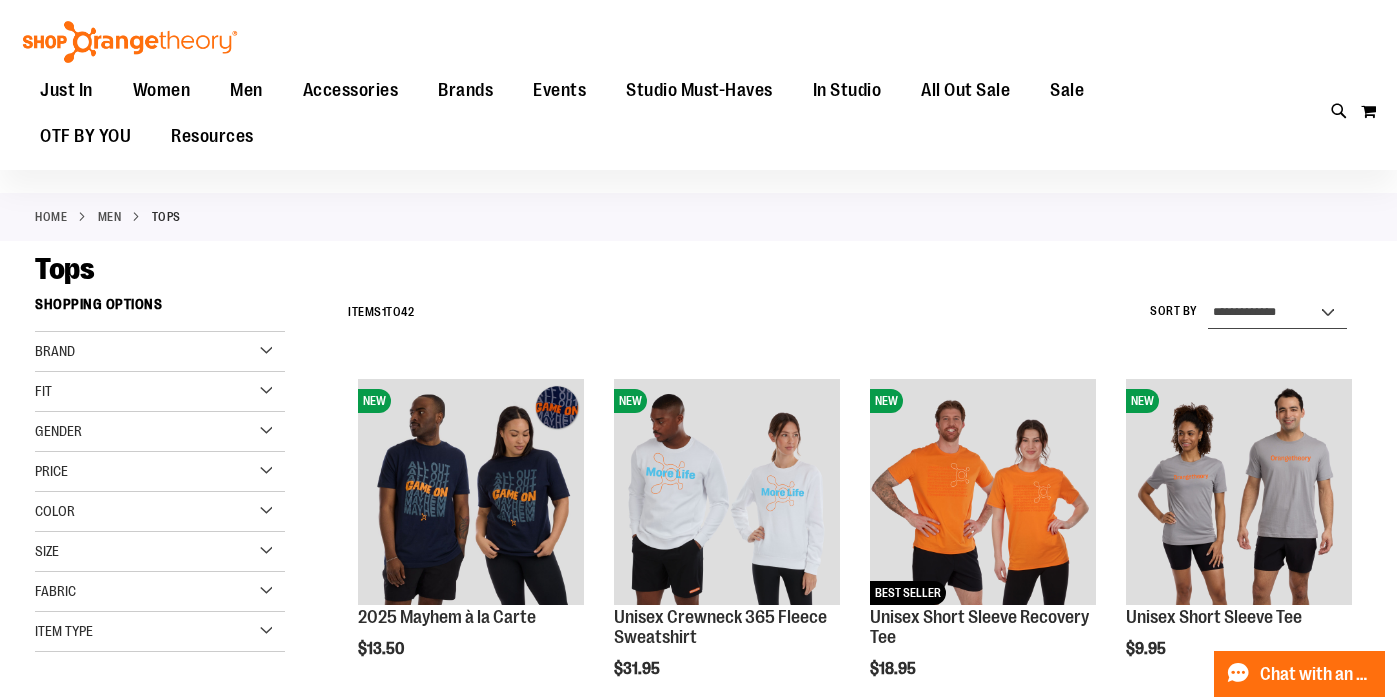 click on "**********" at bounding box center (1277, 313) 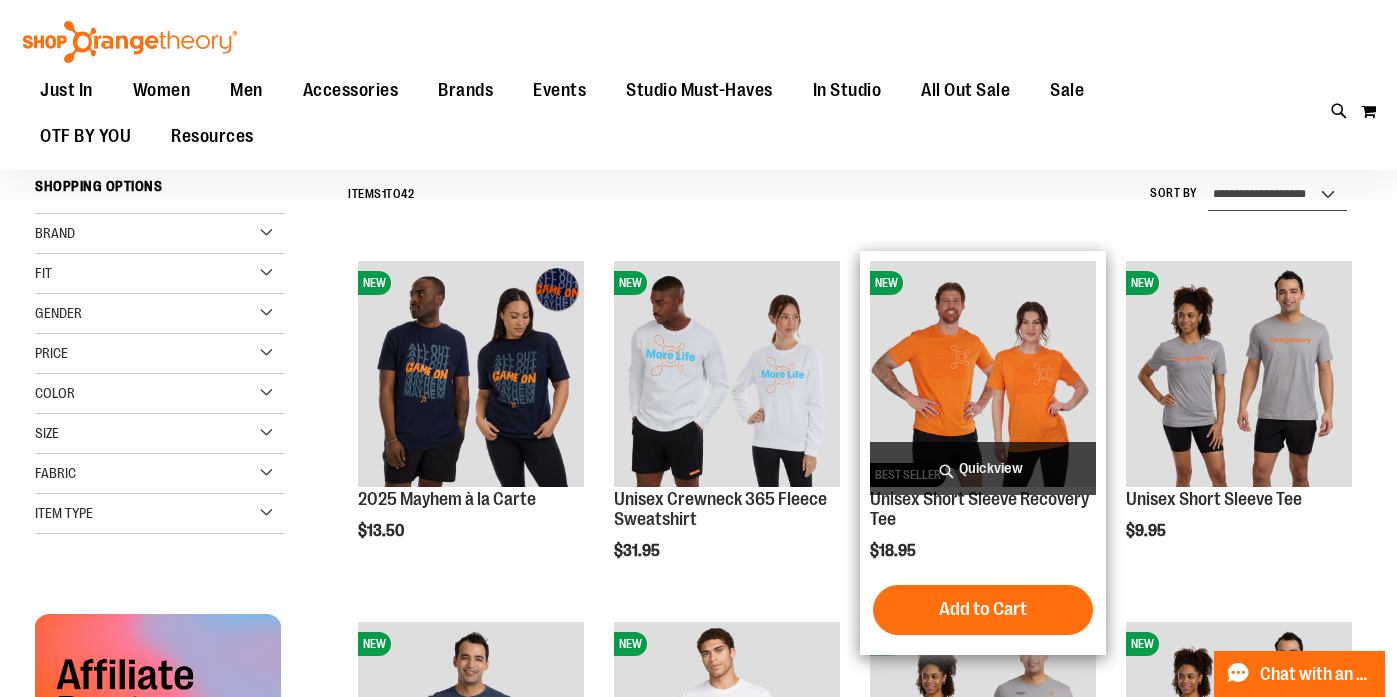 scroll, scrollTop: 135, scrollLeft: 0, axis: vertical 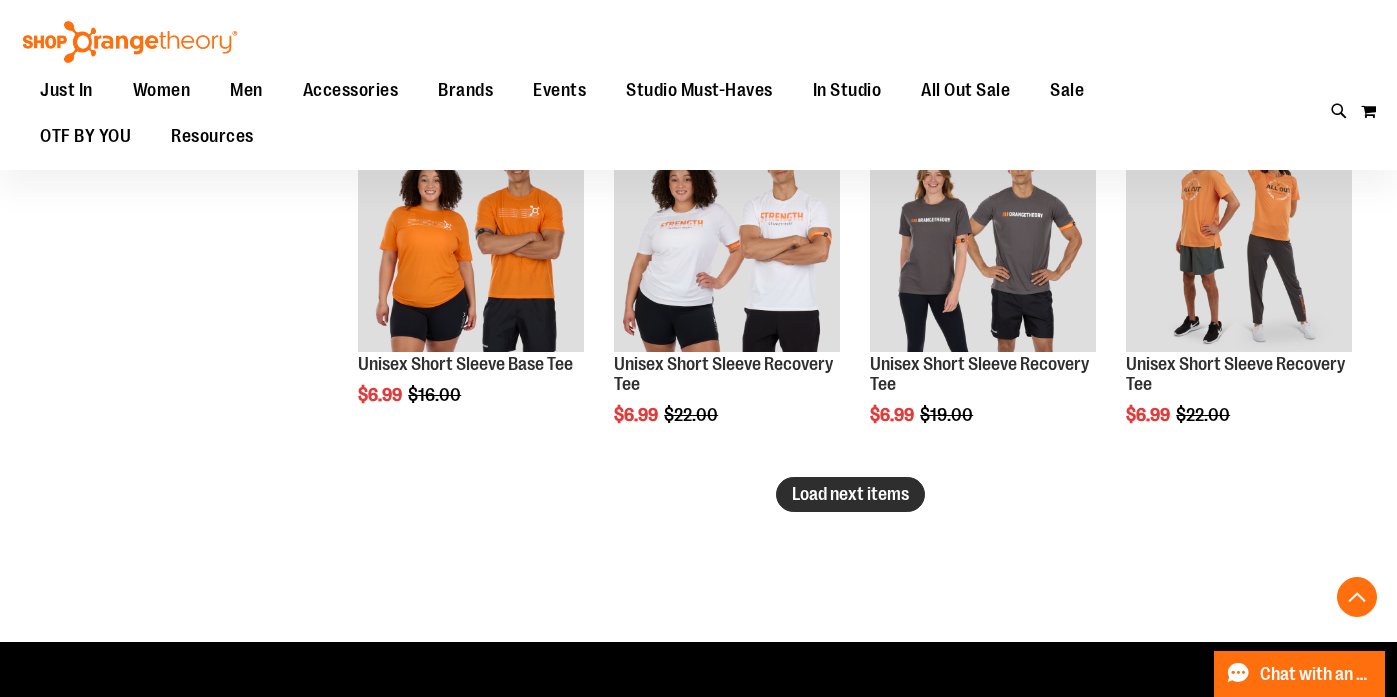 click on "Load next items" at bounding box center (850, 494) 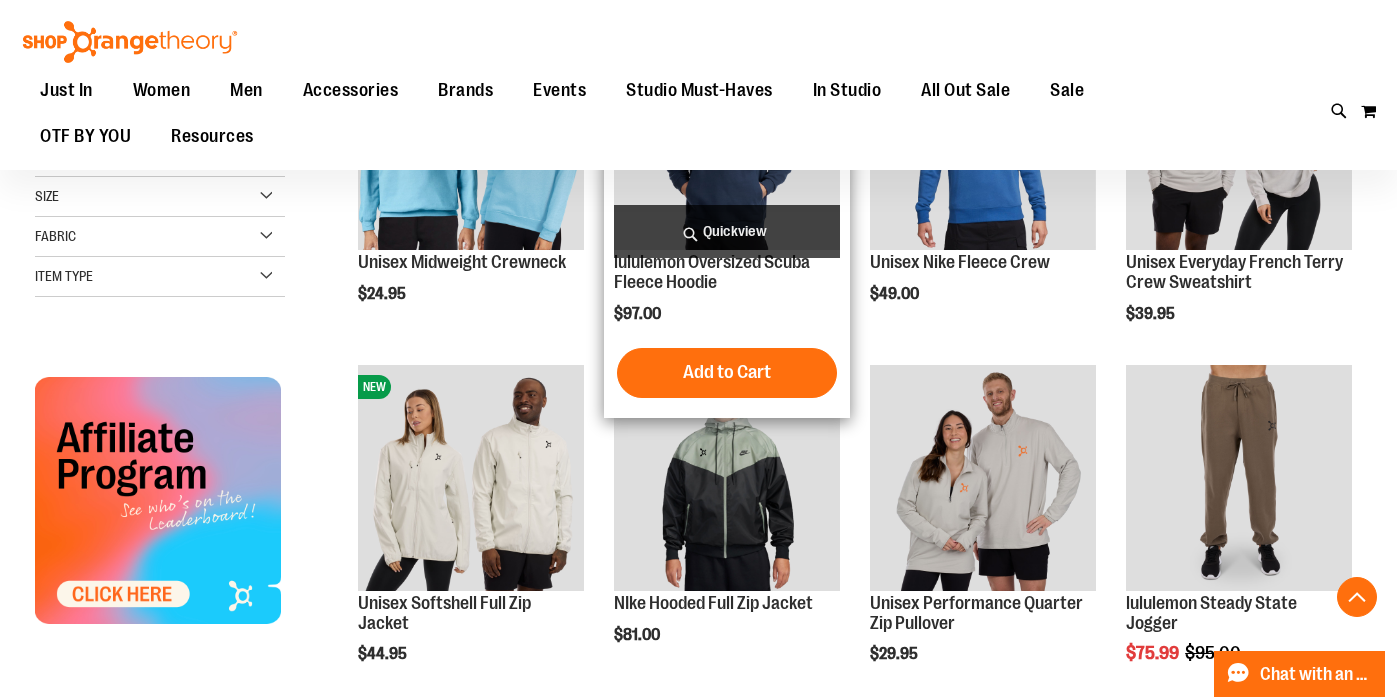 scroll, scrollTop: 387, scrollLeft: 0, axis: vertical 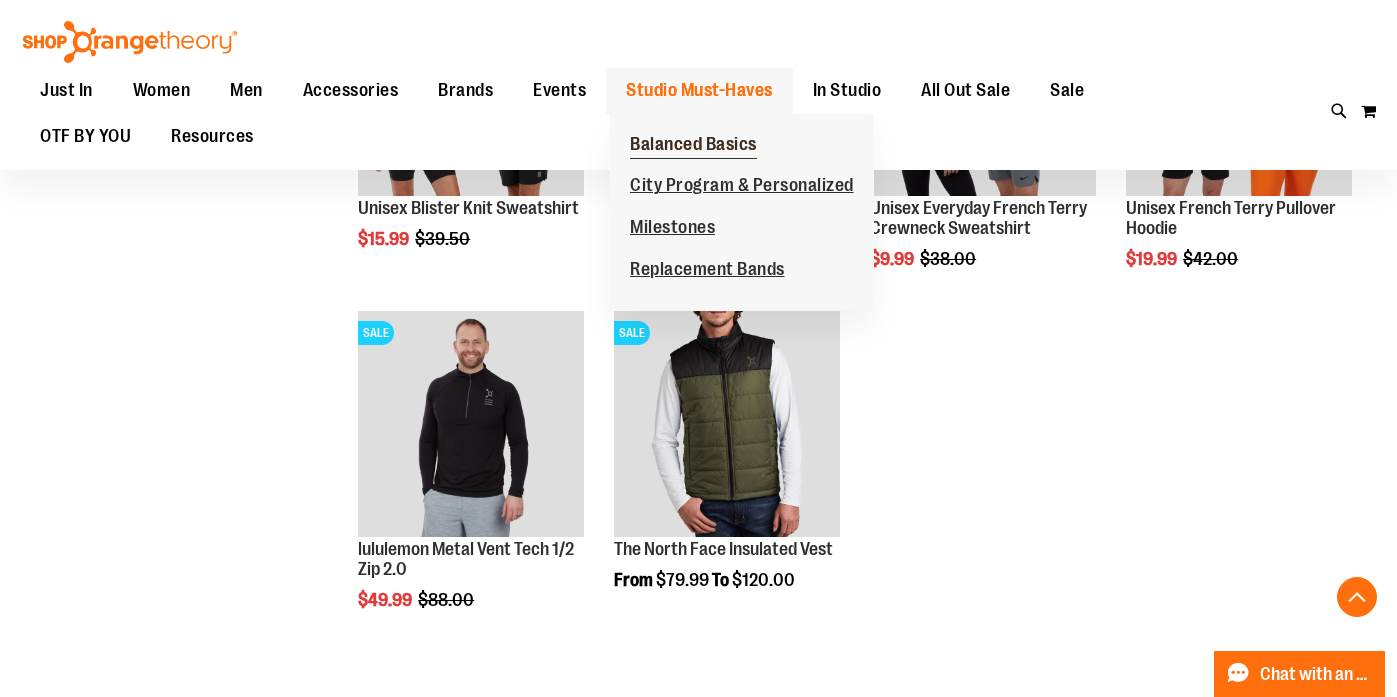 type on "**********" 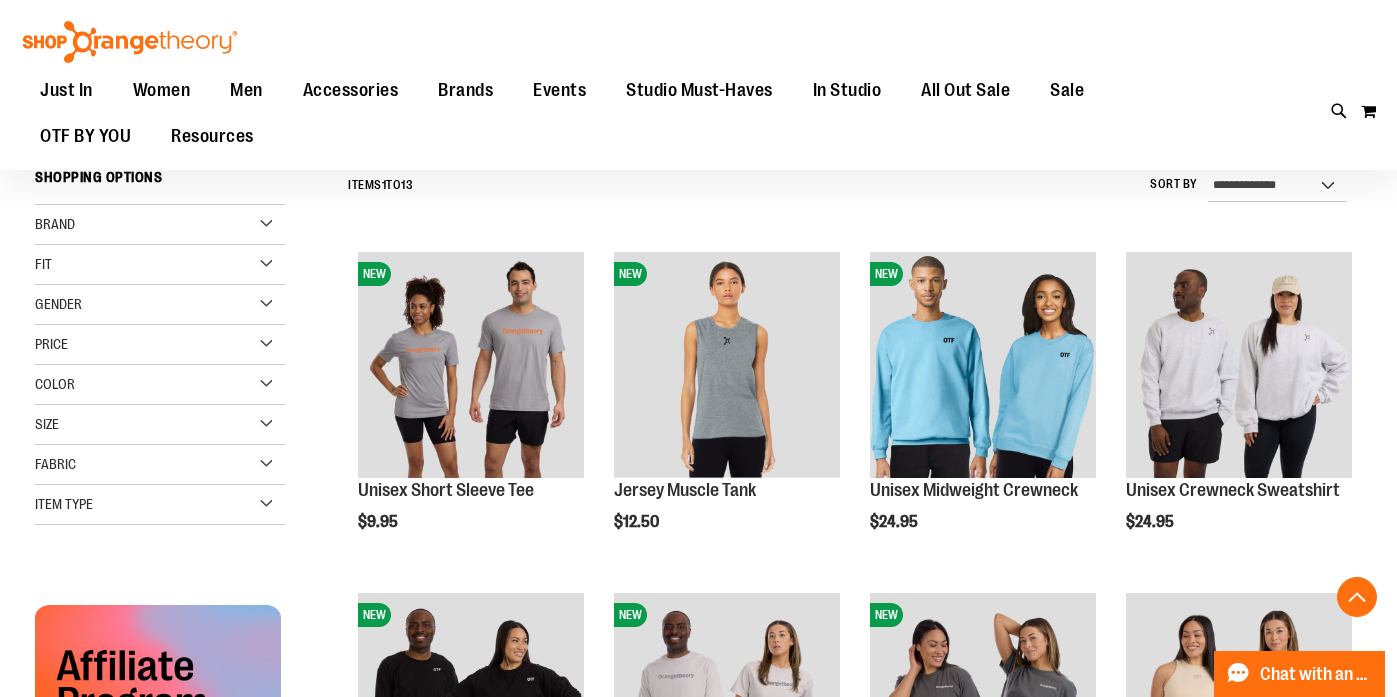 scroll, scrollTop: 0, scrollLeft: 0, axis: both 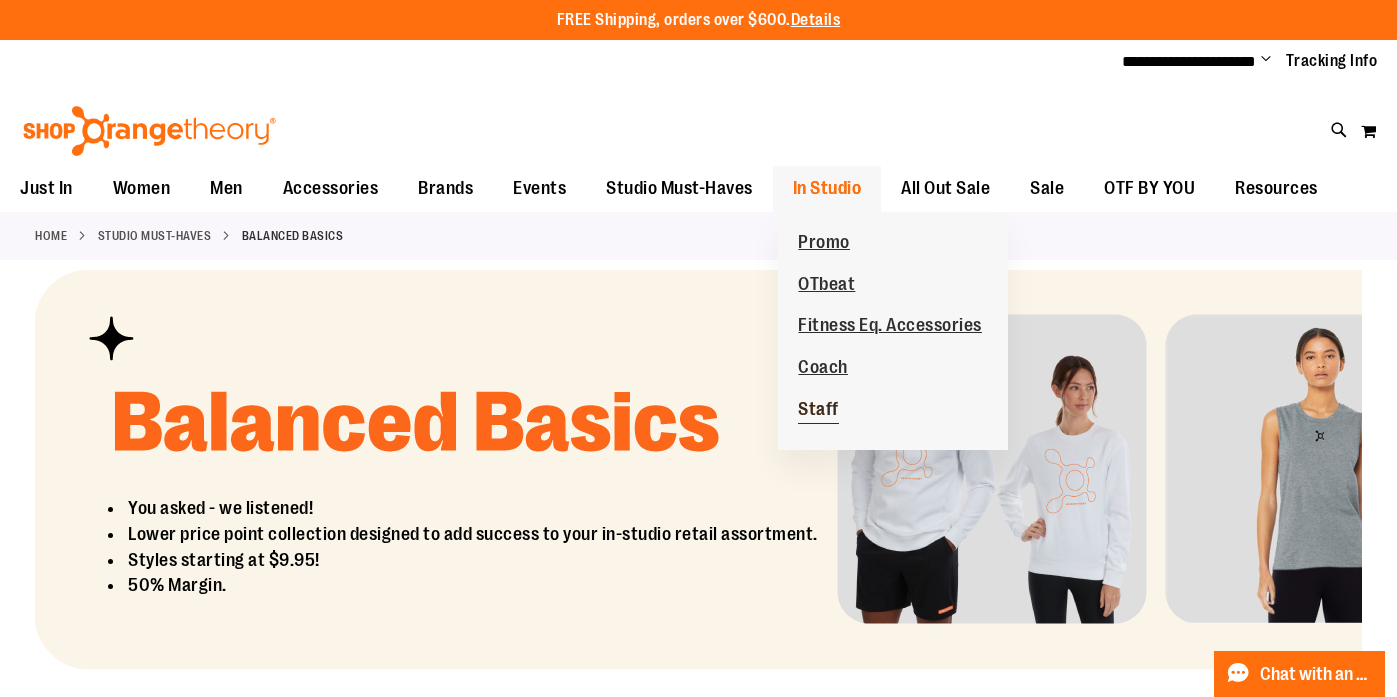 type on "**********" 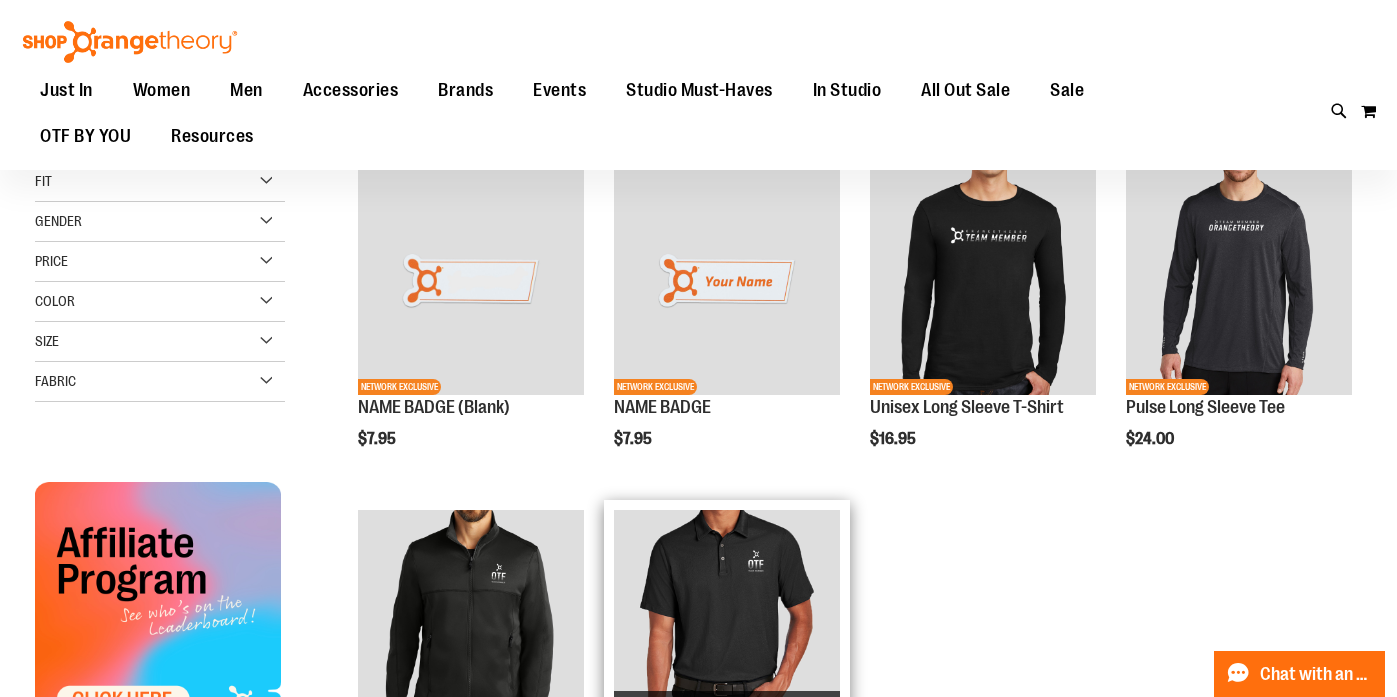 scroll, scrollTop: 0, scrollLeft: 0, axis: both 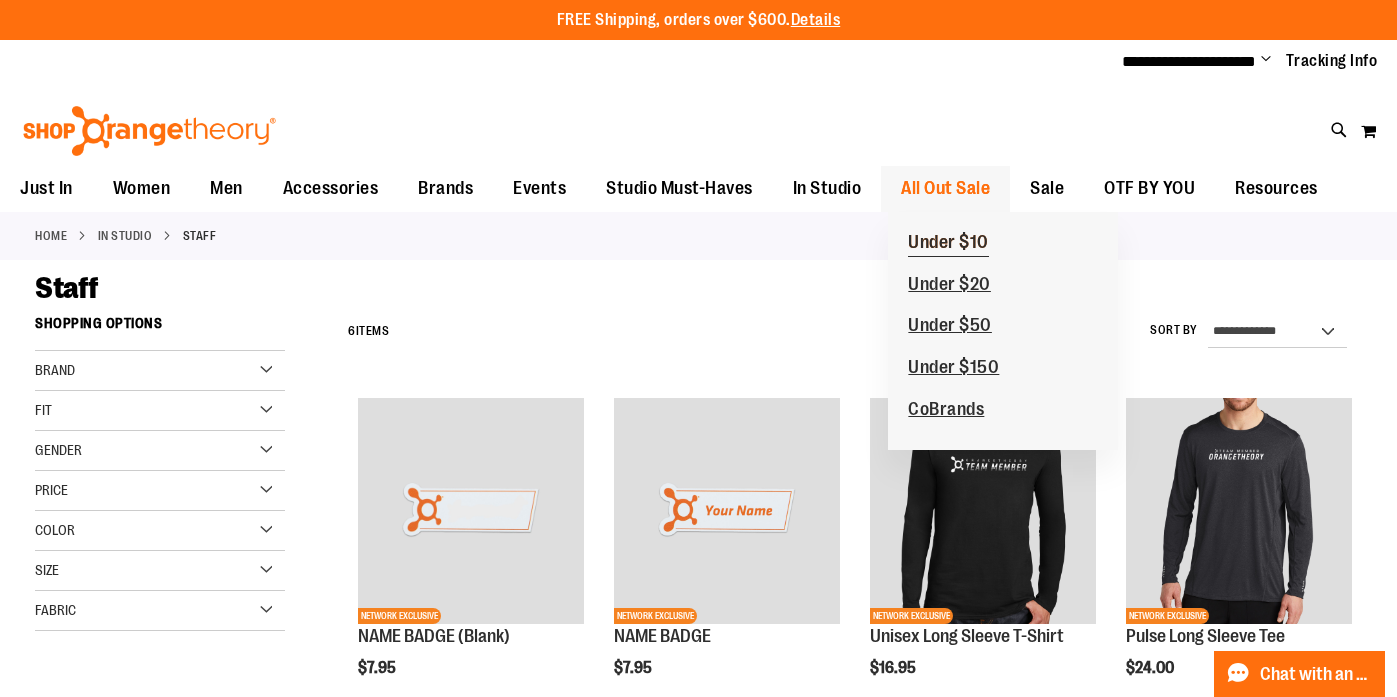 type on "**********" 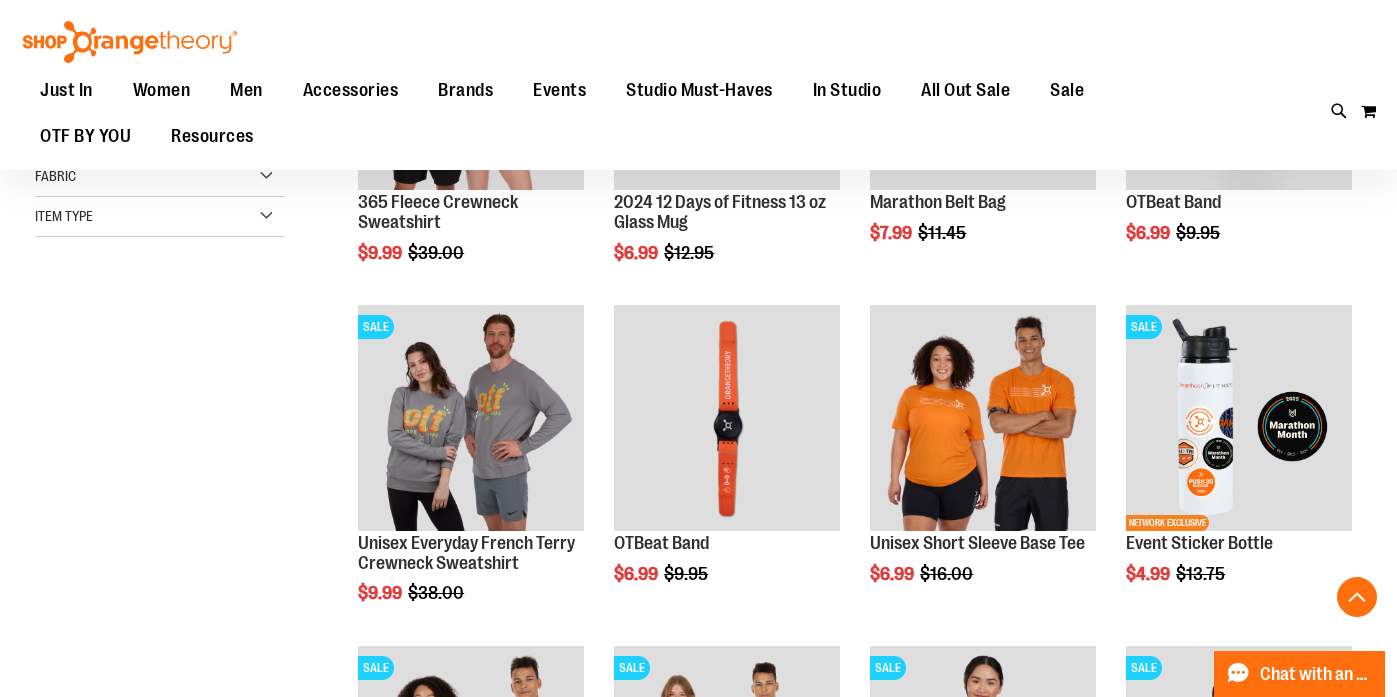scroll, scrollTop: 445, scrollLeft: 0, axis: vertical 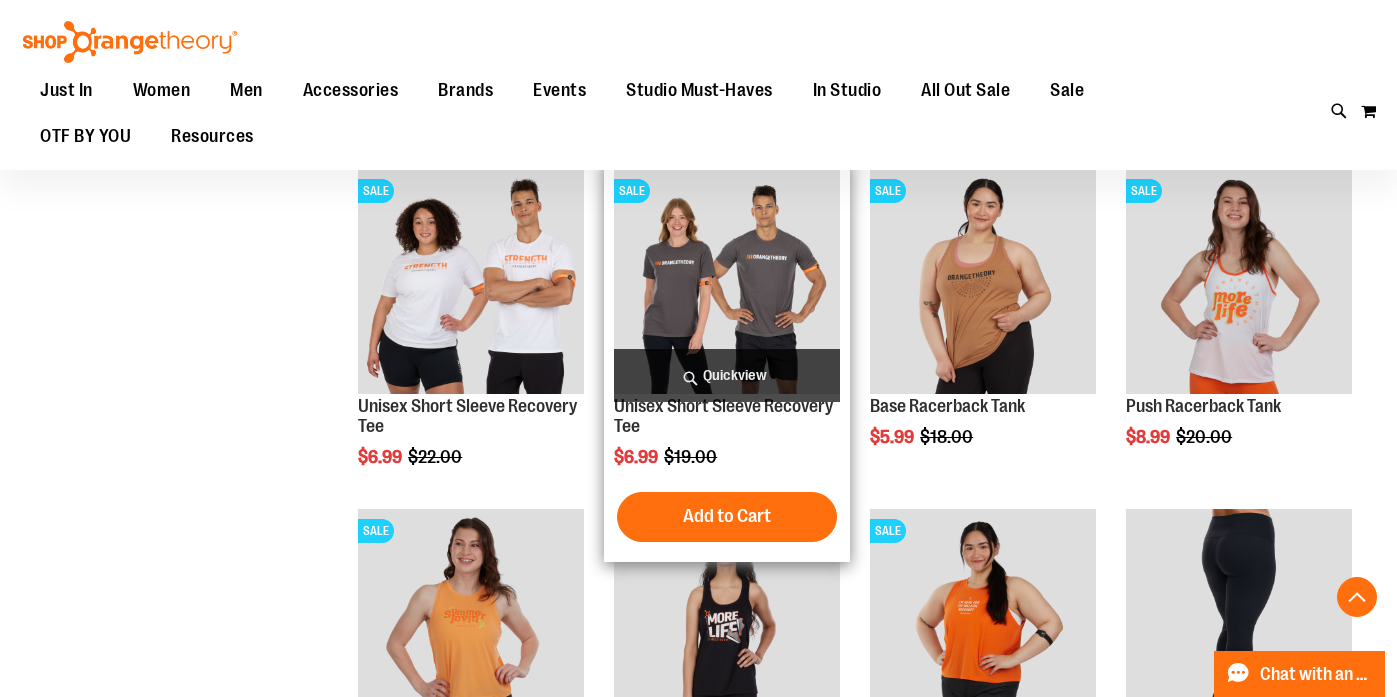 type on "**********" 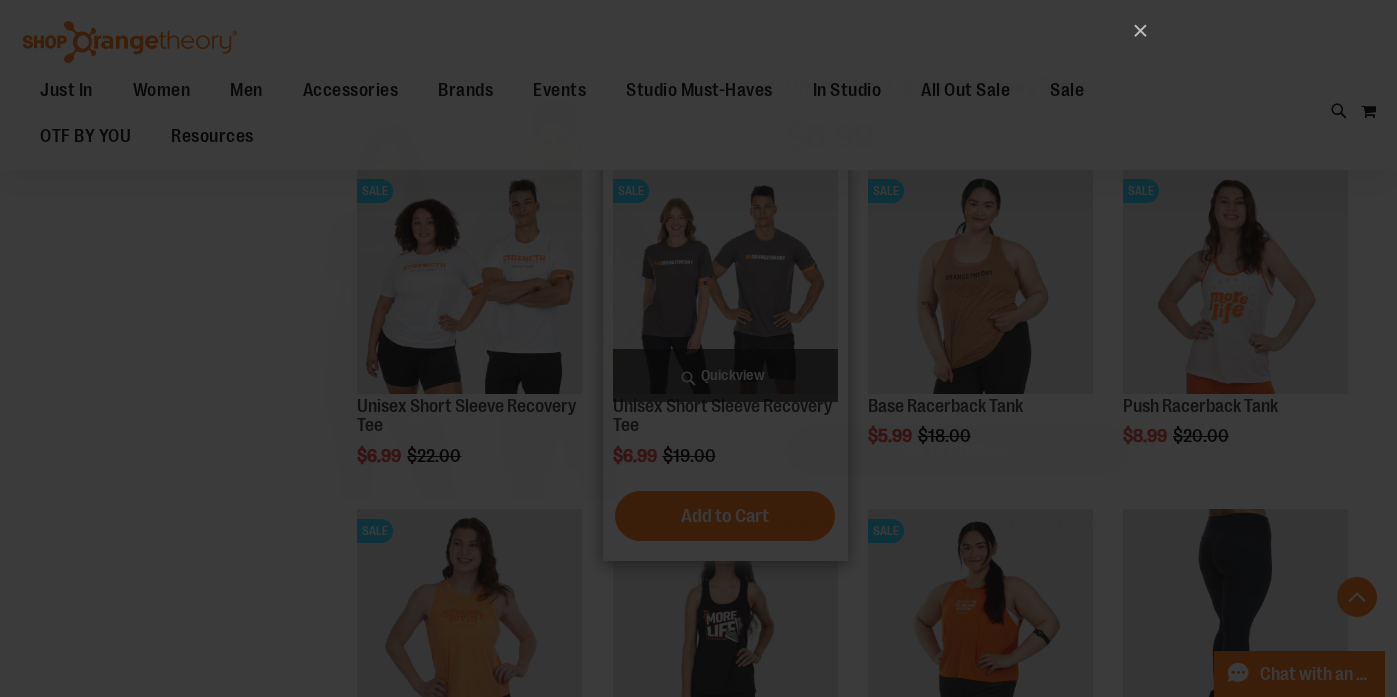 scroll, scrollTop: 0, scrollLeft: 0, axis: both 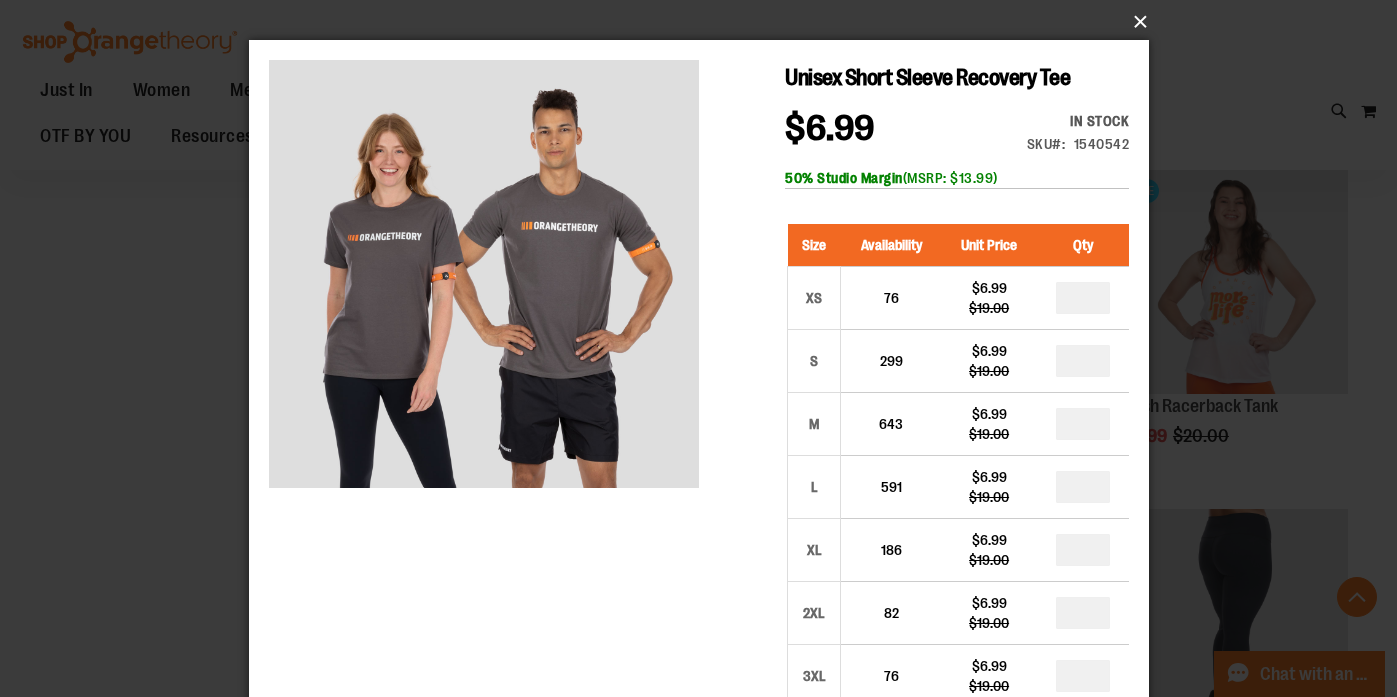 click on "×" at bounding box center [705, 22] 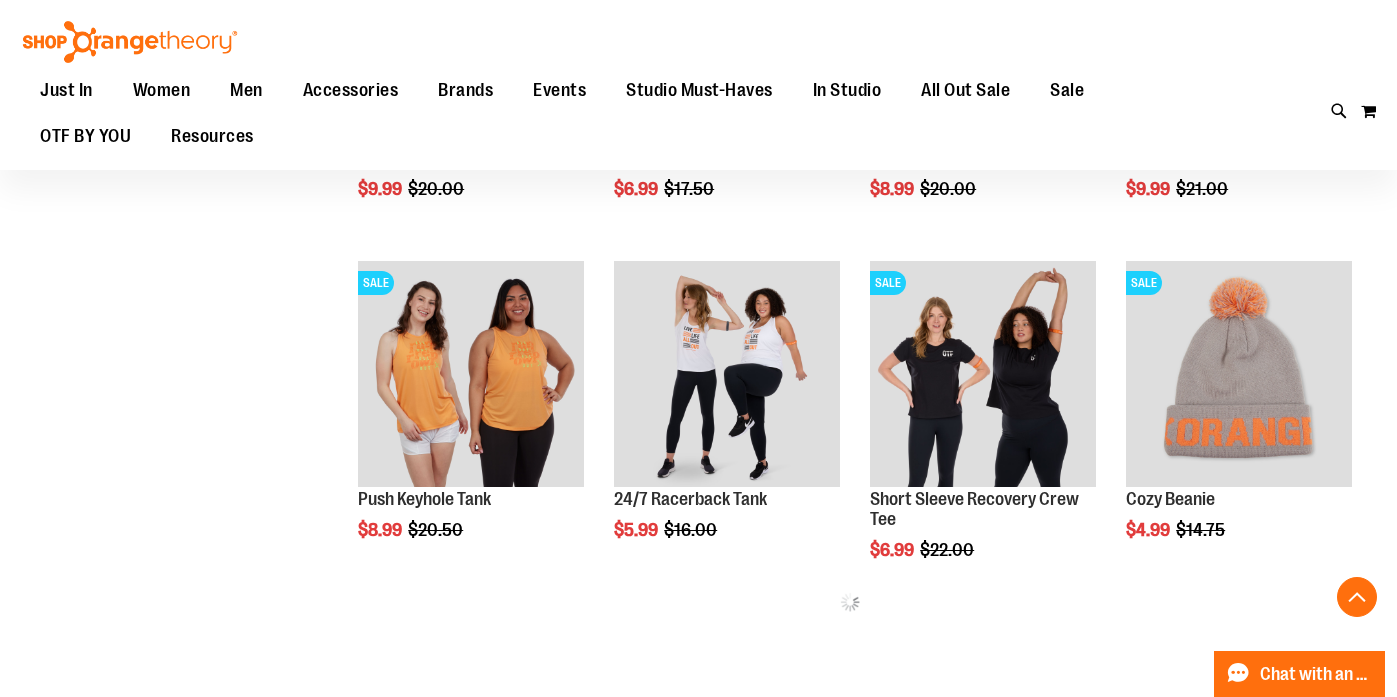 scroll, scrollTop: 1833, scrollLeft: 0, axis: vertical 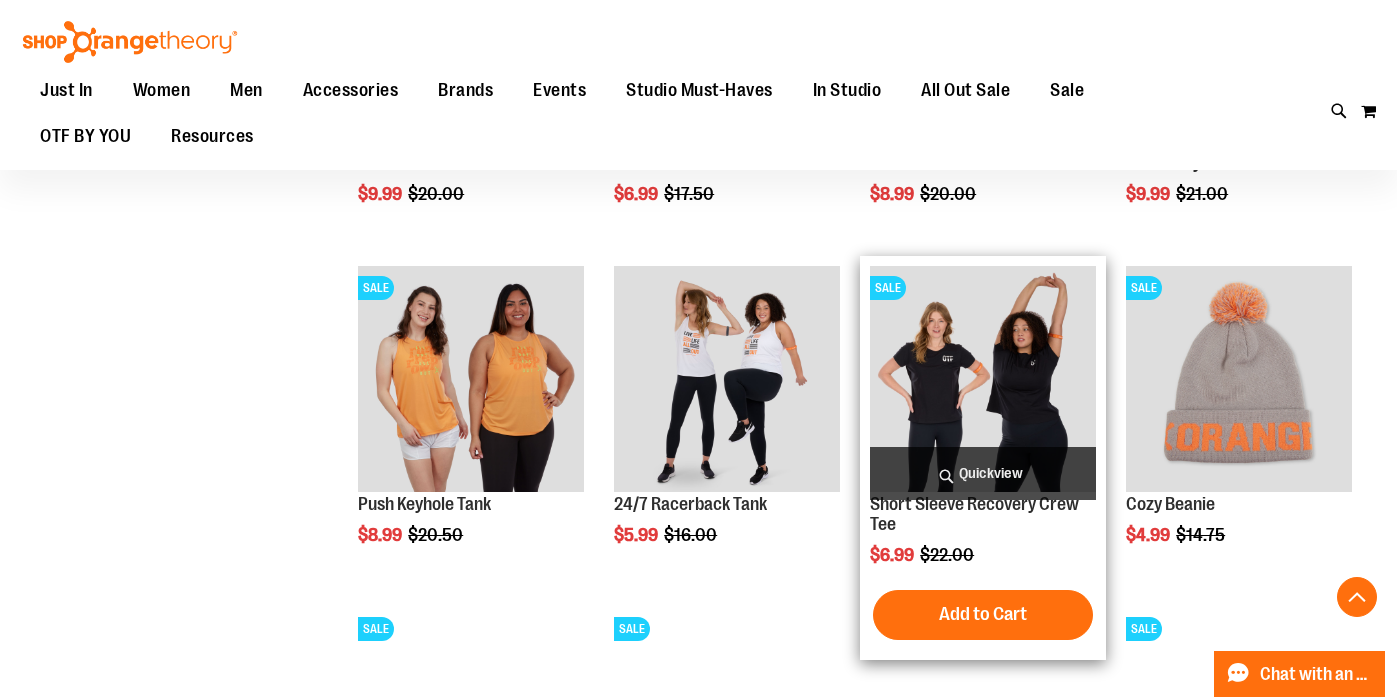 click on "Quickview" at bounding box center (983, 473) 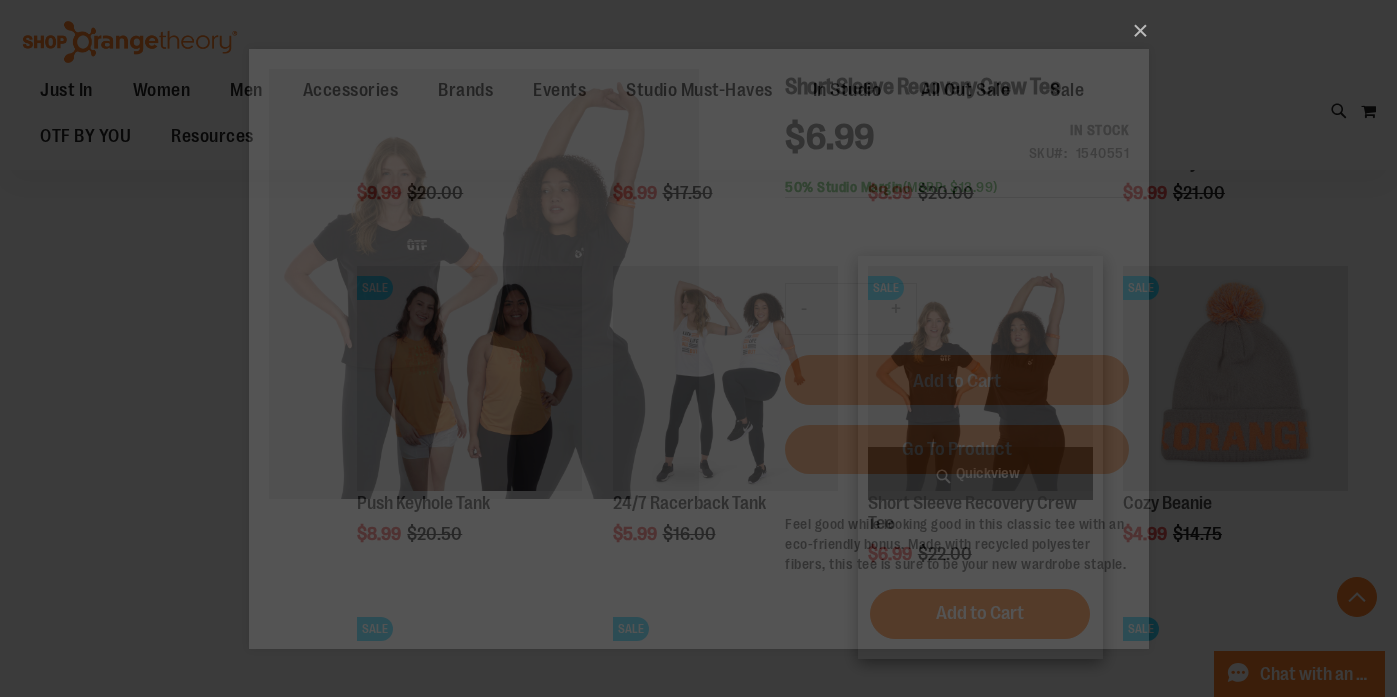 scroll, scrollTop: 0, scrollLeft: 0, axis: both 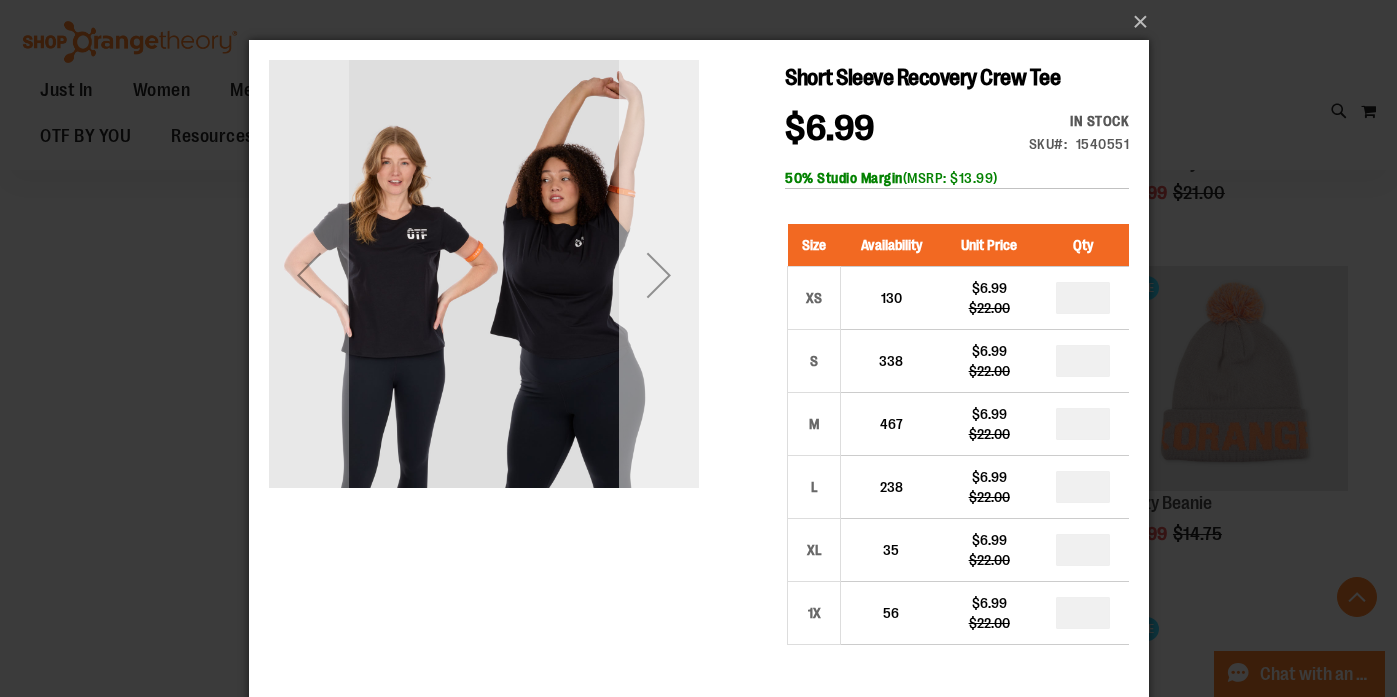 click at bounding box center [658, 275] 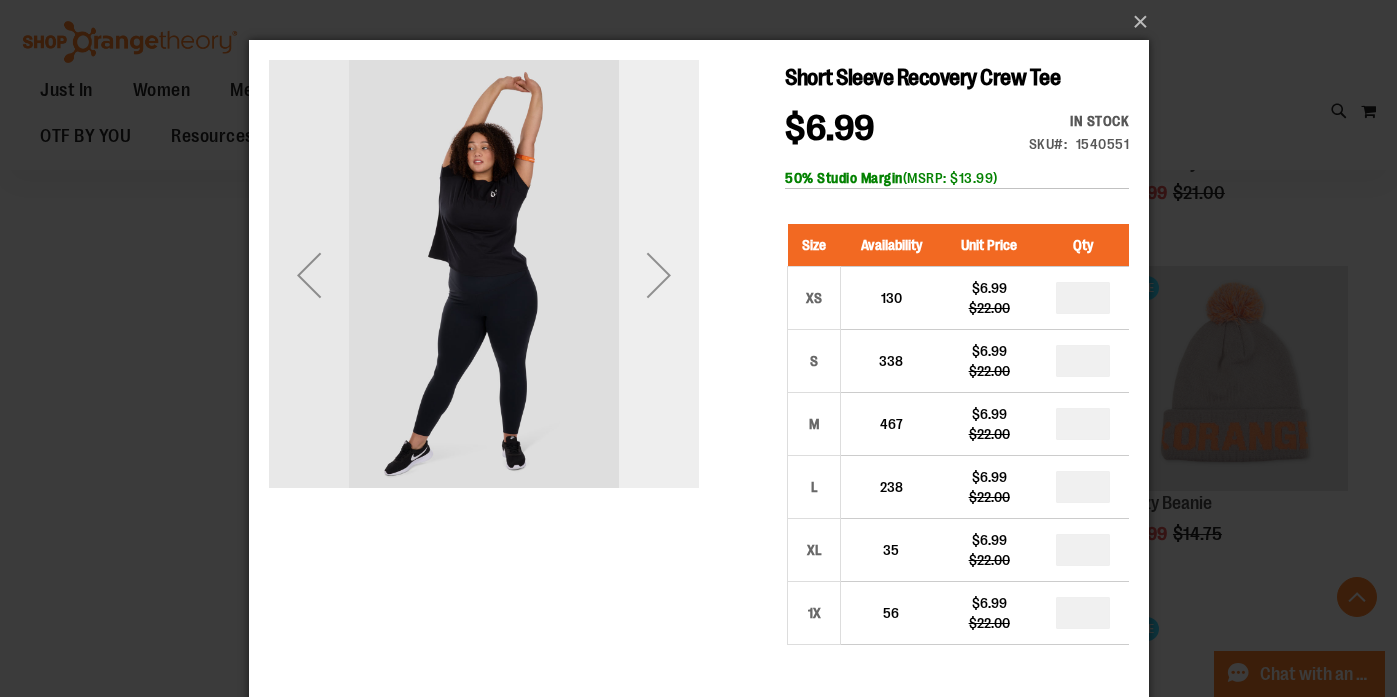 click at bounding box center [658, 275] 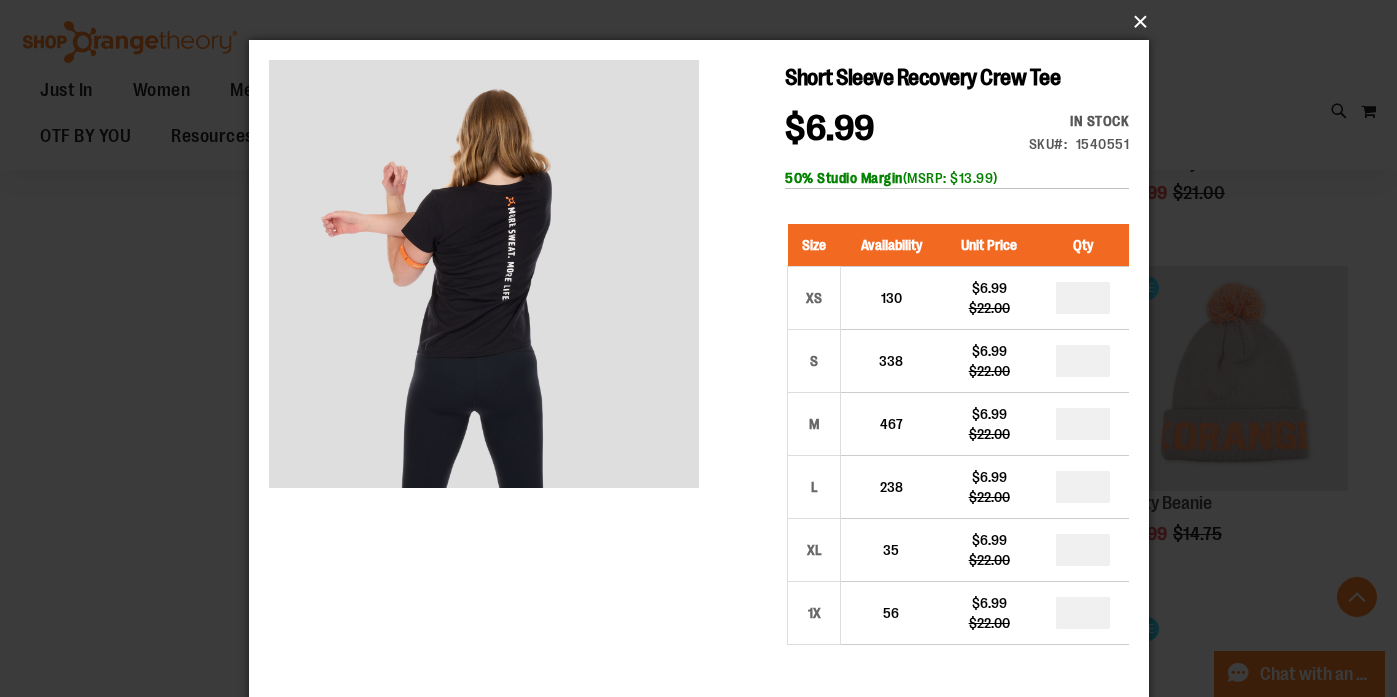 click on "×" at bounding box center [705, 22] 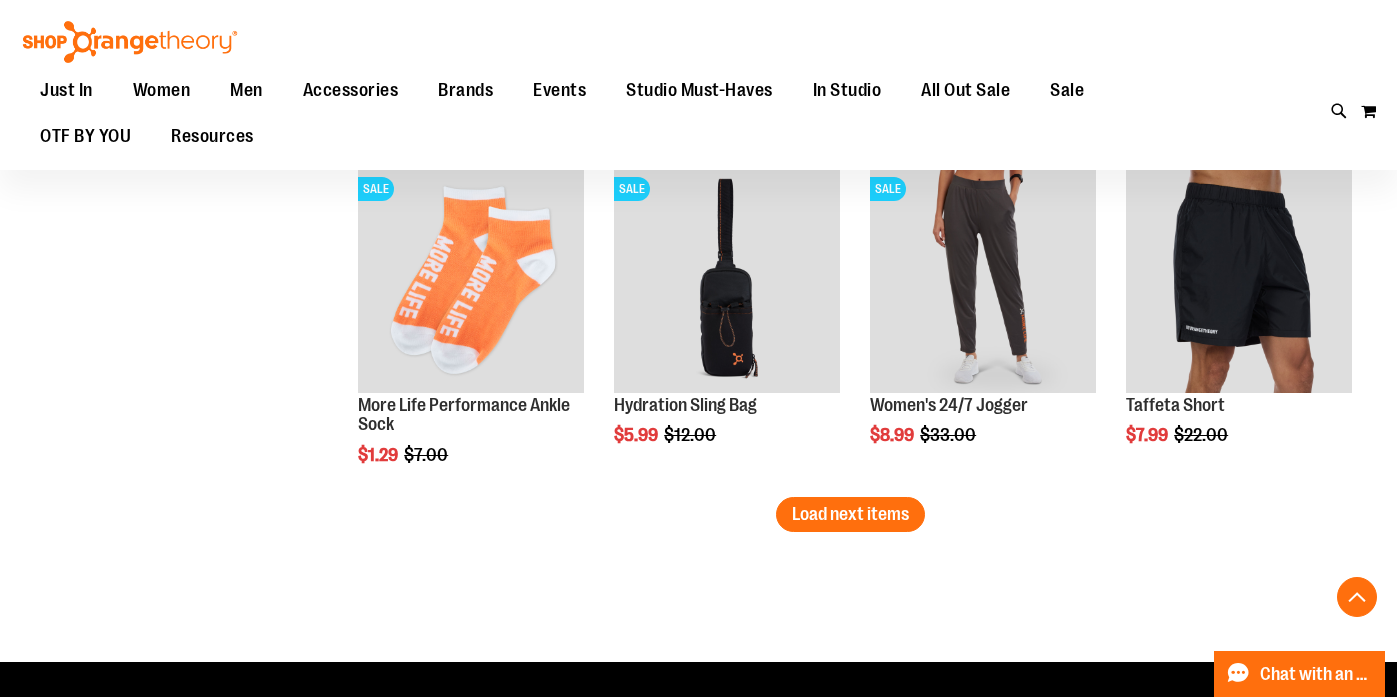 scroll, scrollTop: 2952, scrollLeft: 0, axis: vertical 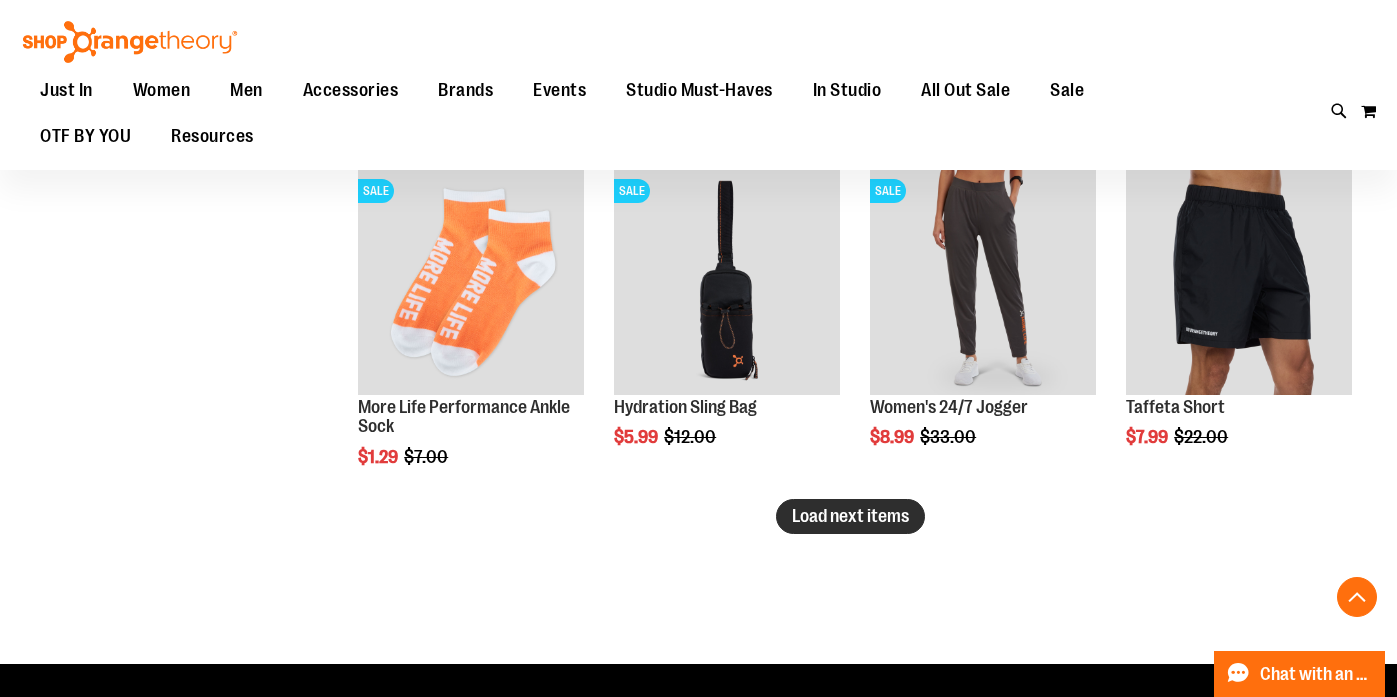 click on "Load next items" at bounding box center (850, 516) 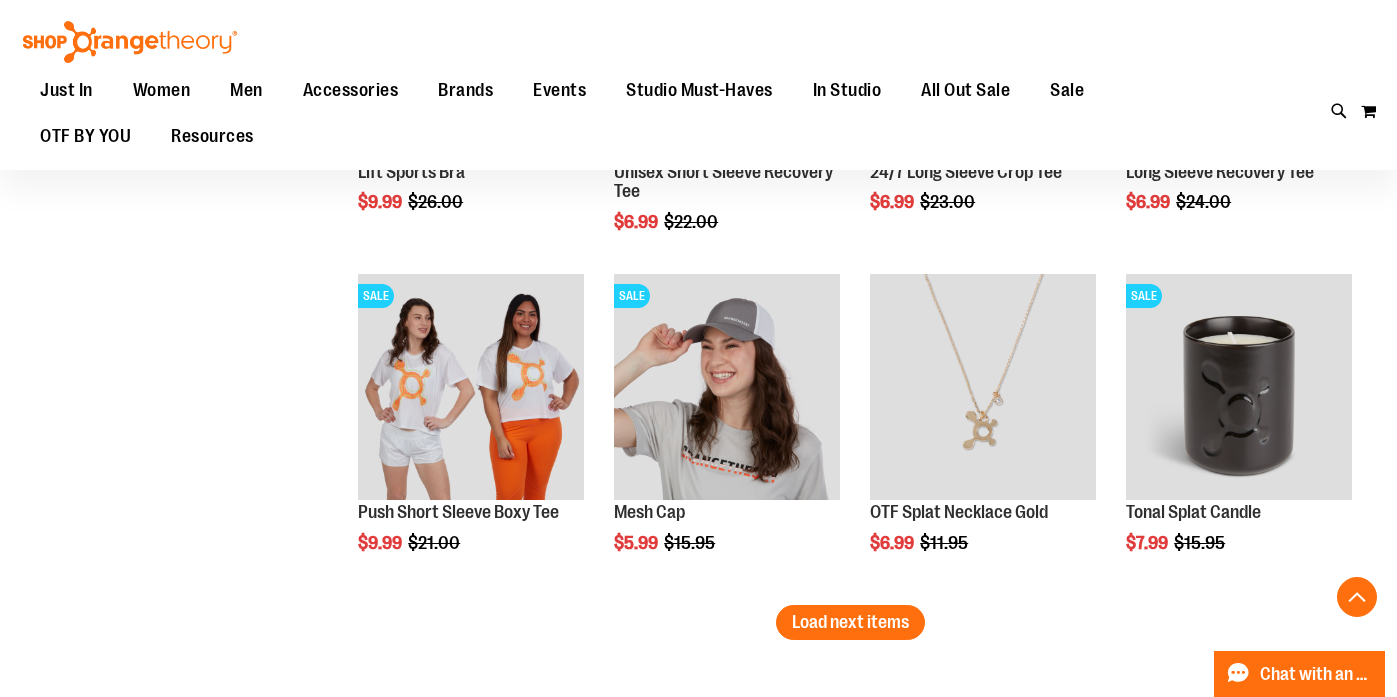 scroll, scrollTop: 3869, scrollLeft: 0, axis: vertical 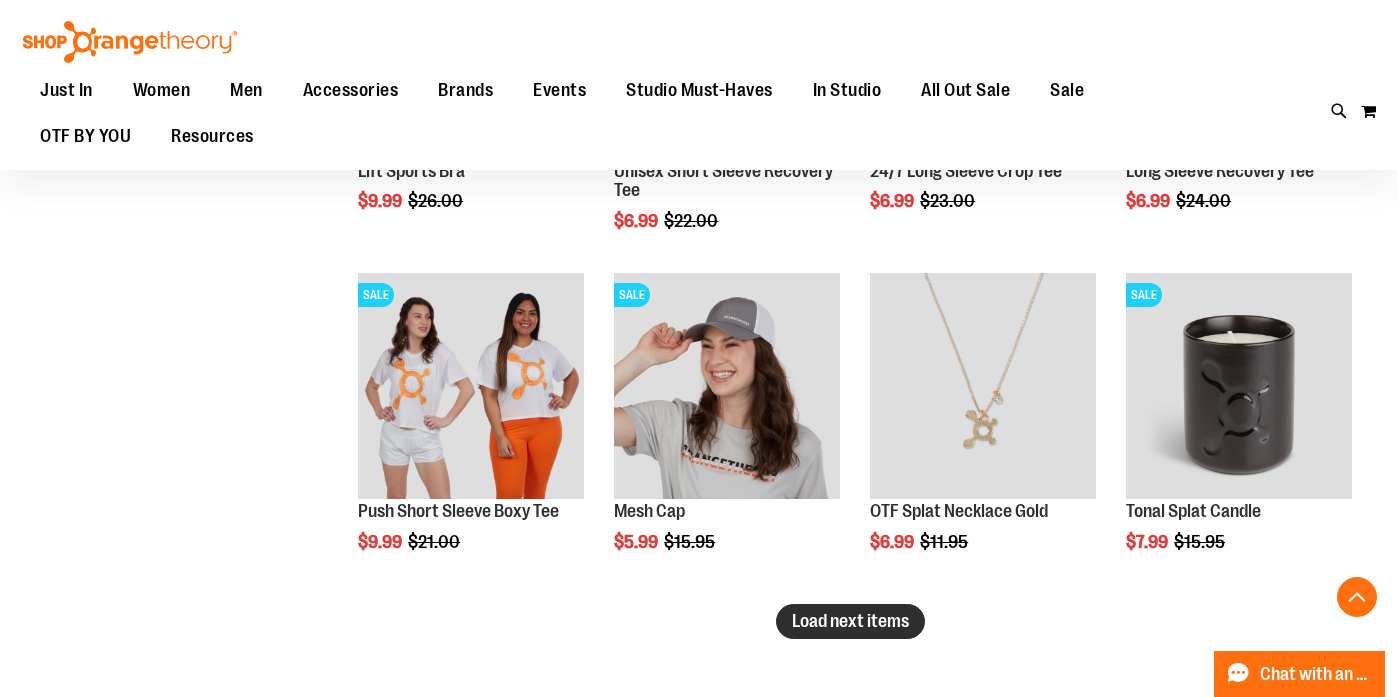 click on "Load next items" at bounding box center (850, 621) 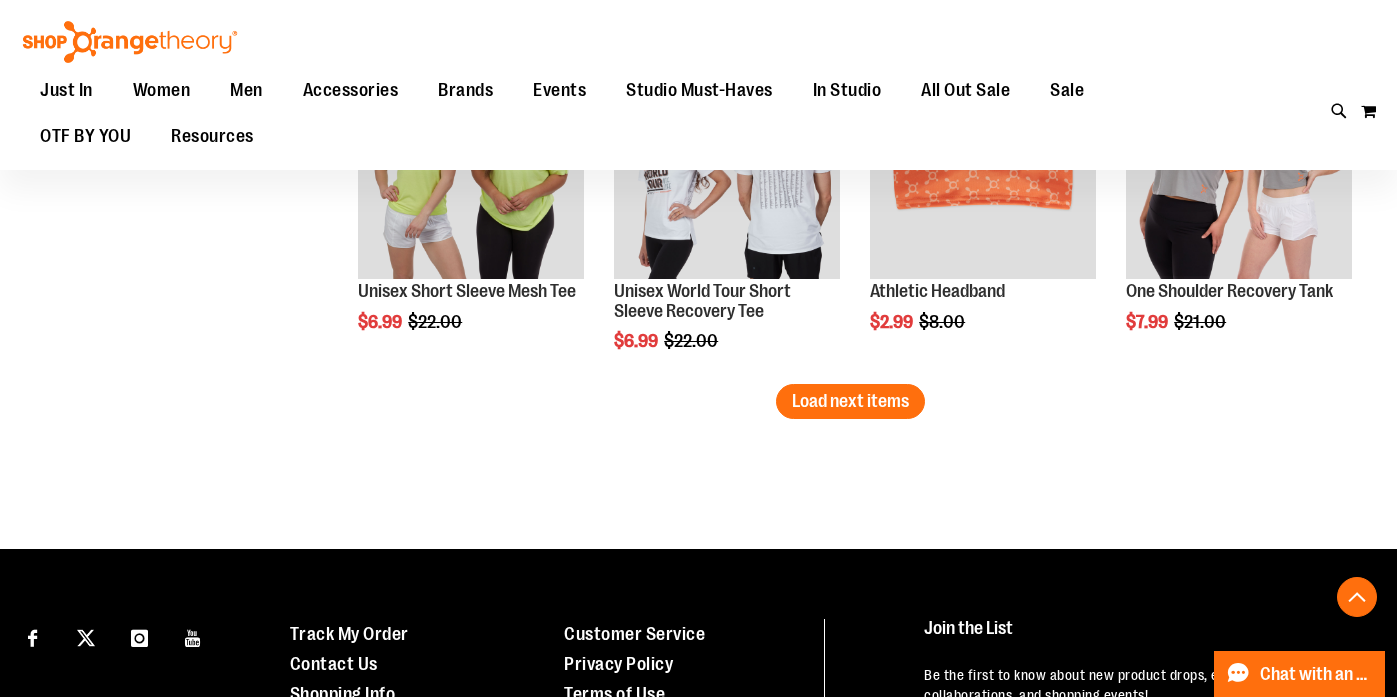 scroll, scrollTop: 5166, scrollLeft: 0, axis: vertical 